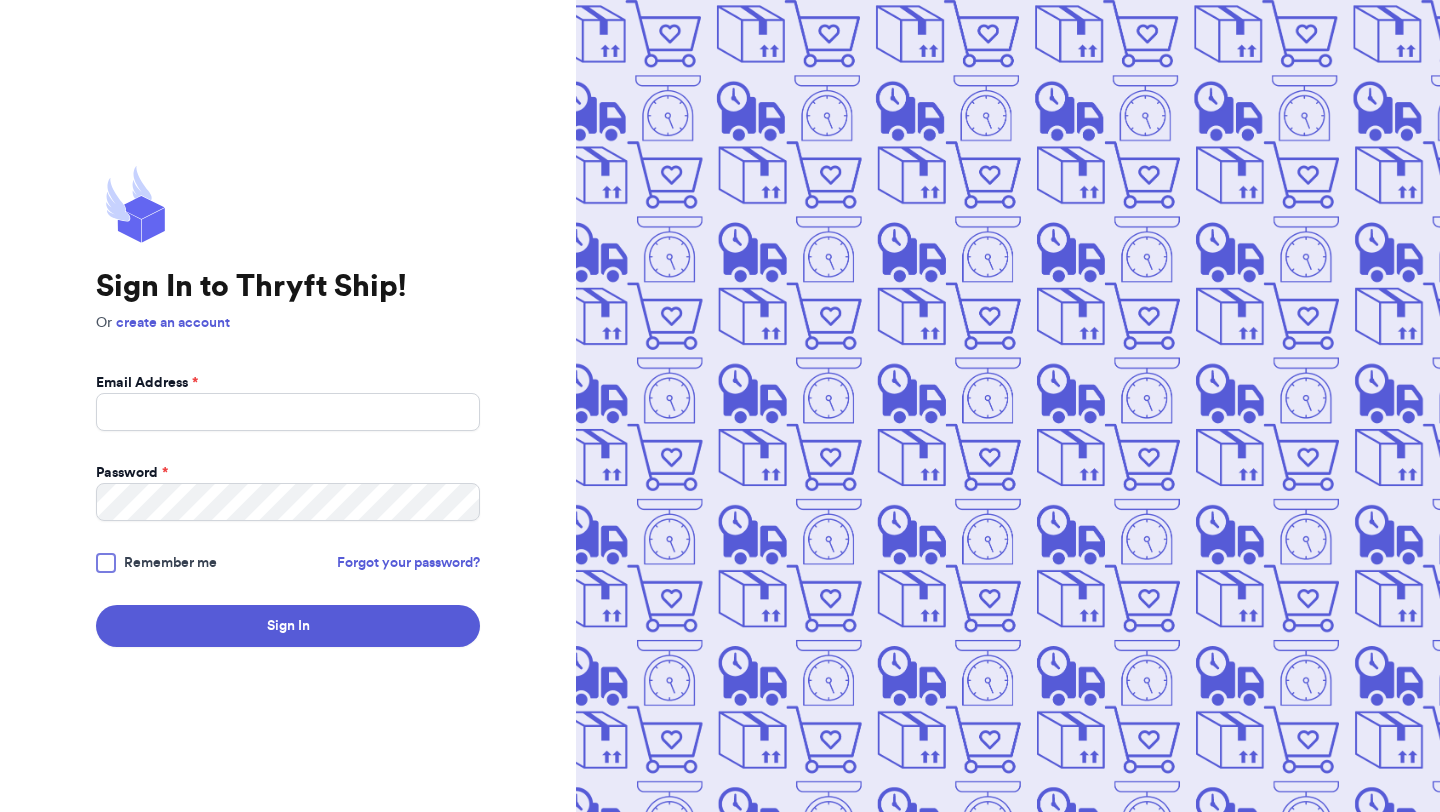 scroll, scrollTop: 0, scrollLeft: 0, axis: both 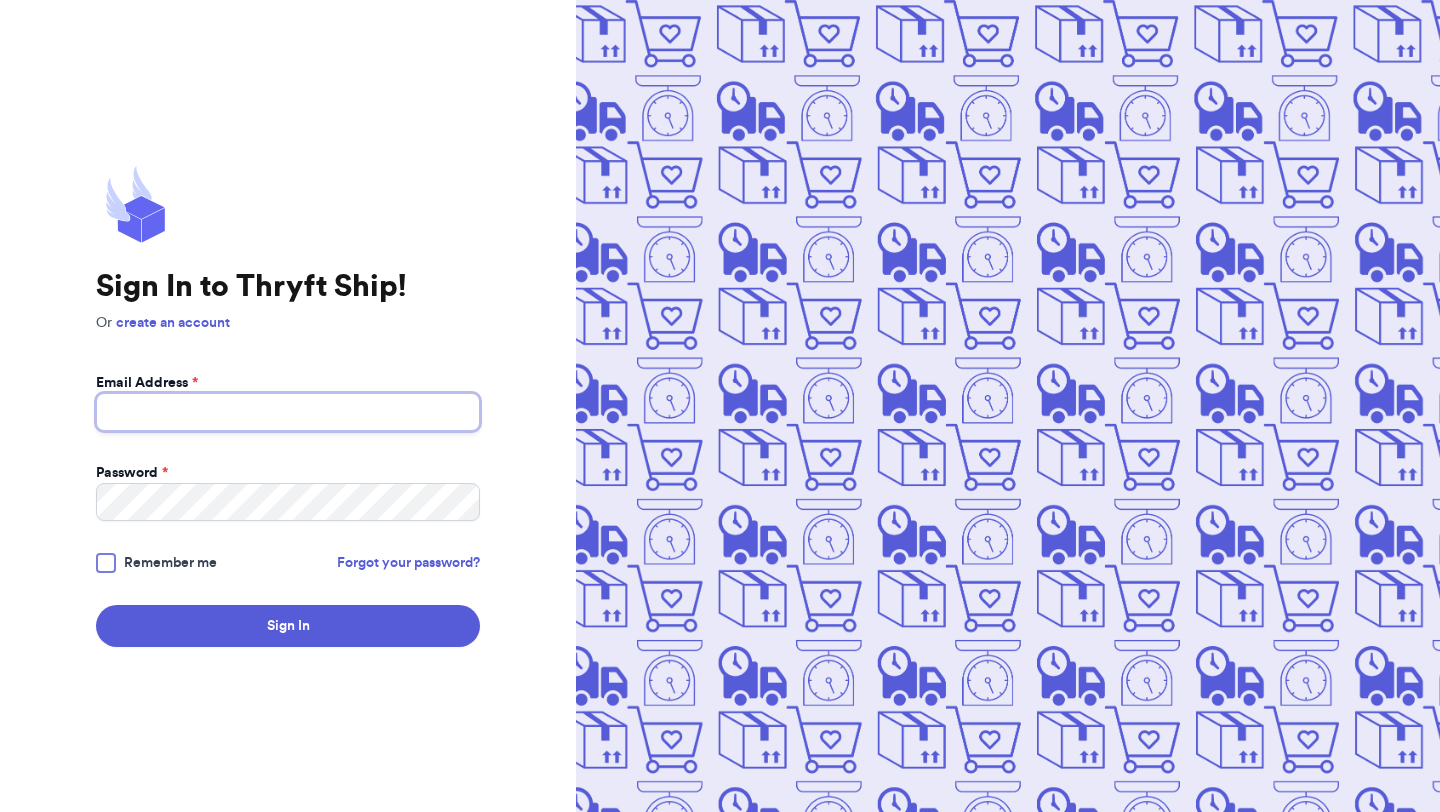 click on "Email Address *" at bounding box center (288, 412) 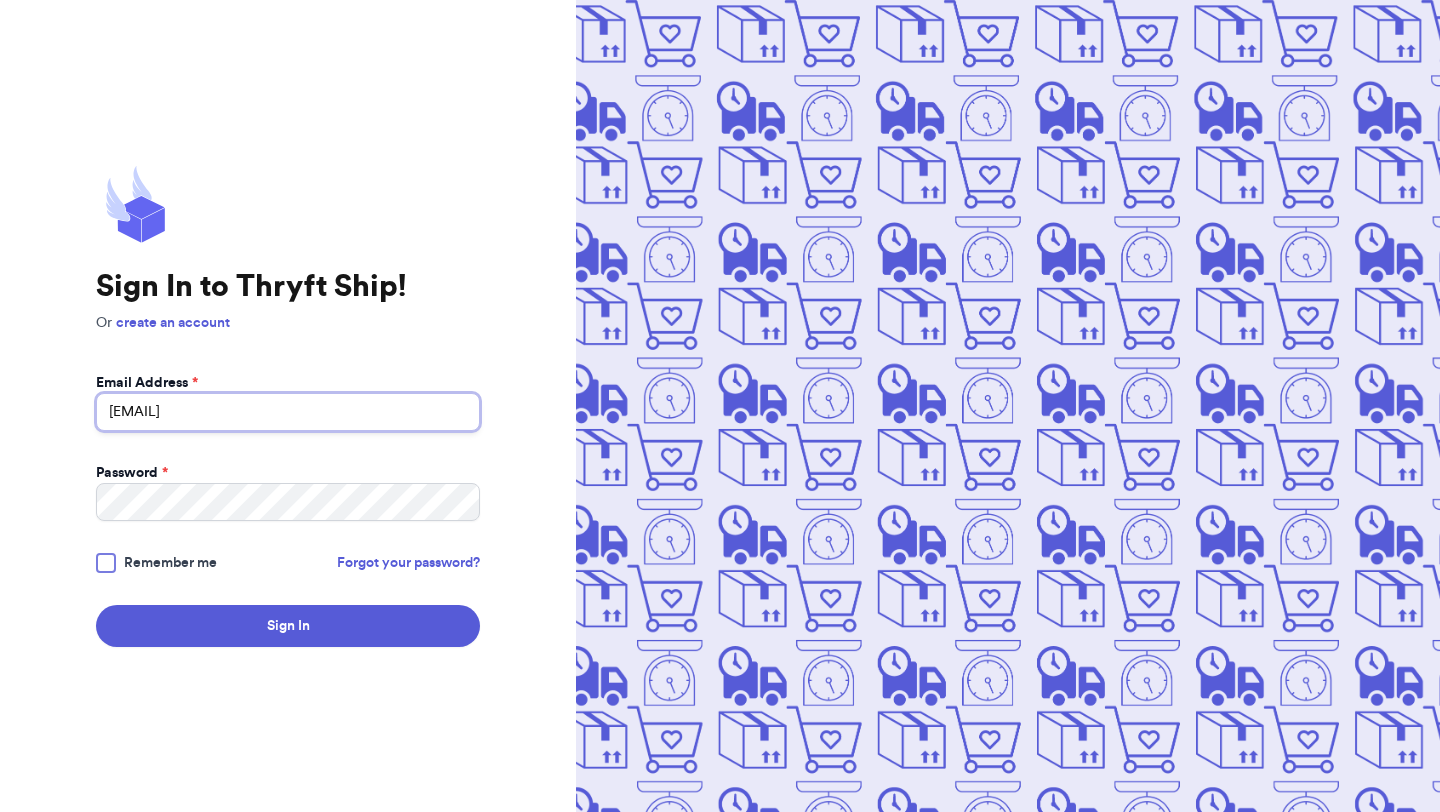 type on "[EMAIL]" 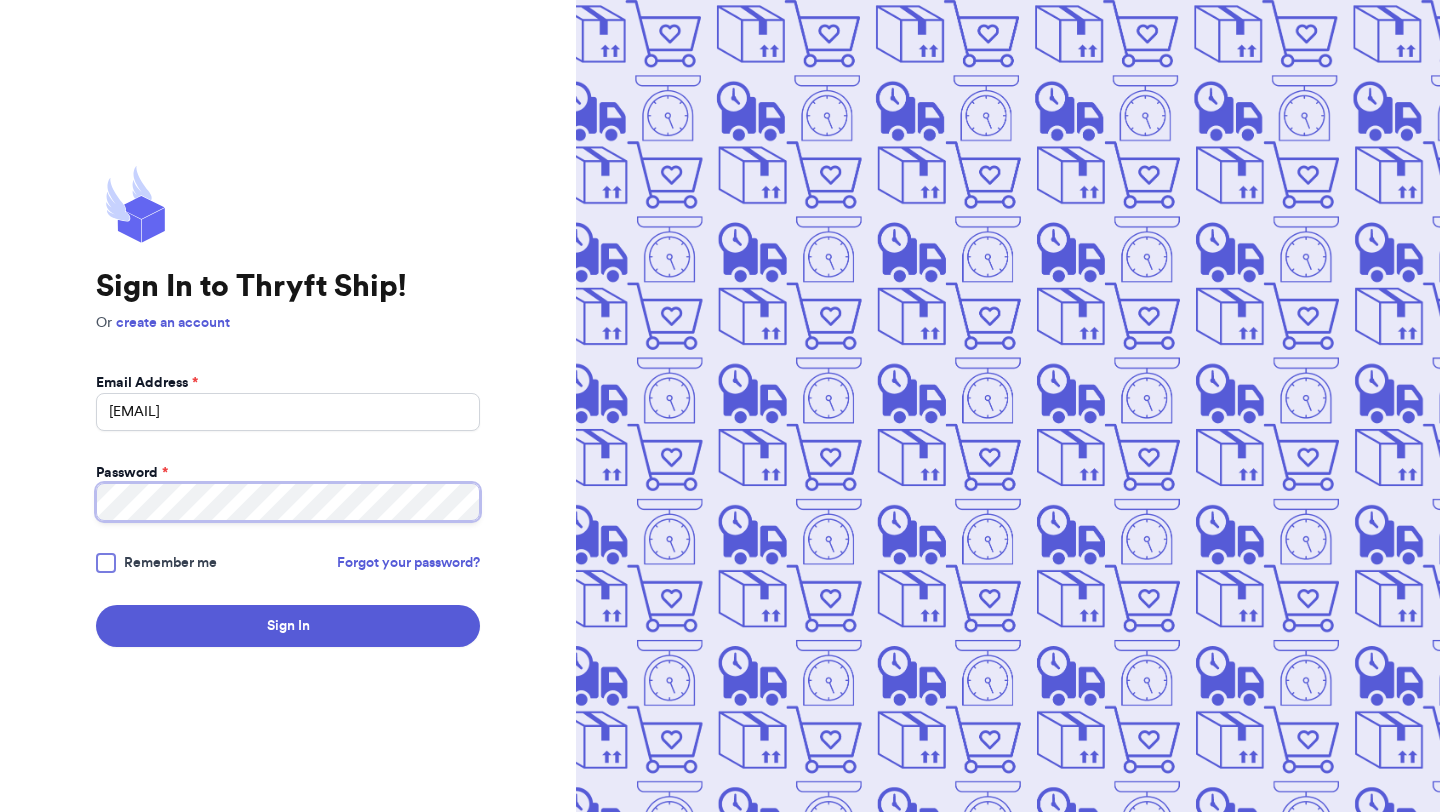 click on "Sign In" at bounding box center [288, 626] 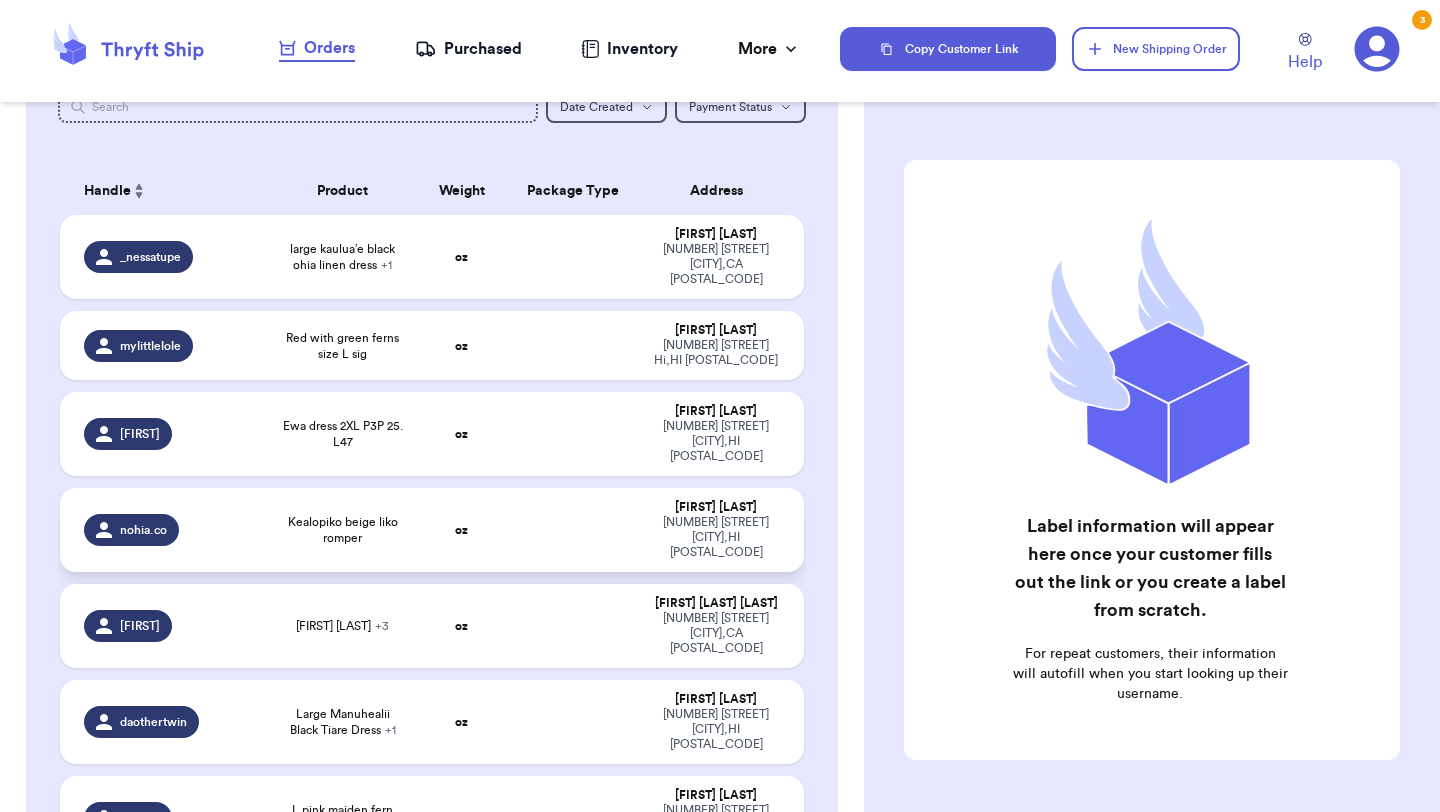 scroll, scrollTop: 117, scrollLeft: 0, axis: vertical 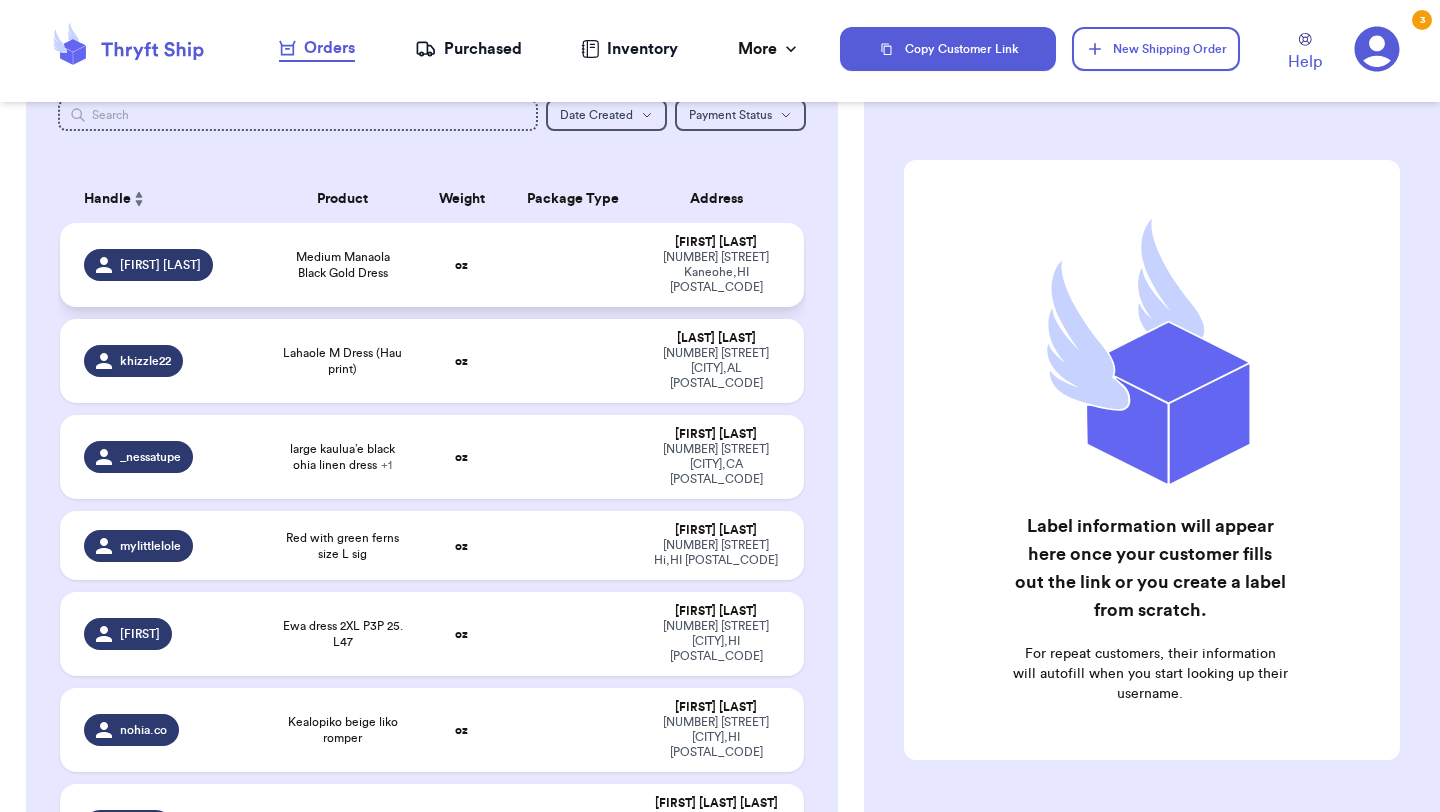 click at bounding box center (573, 265) 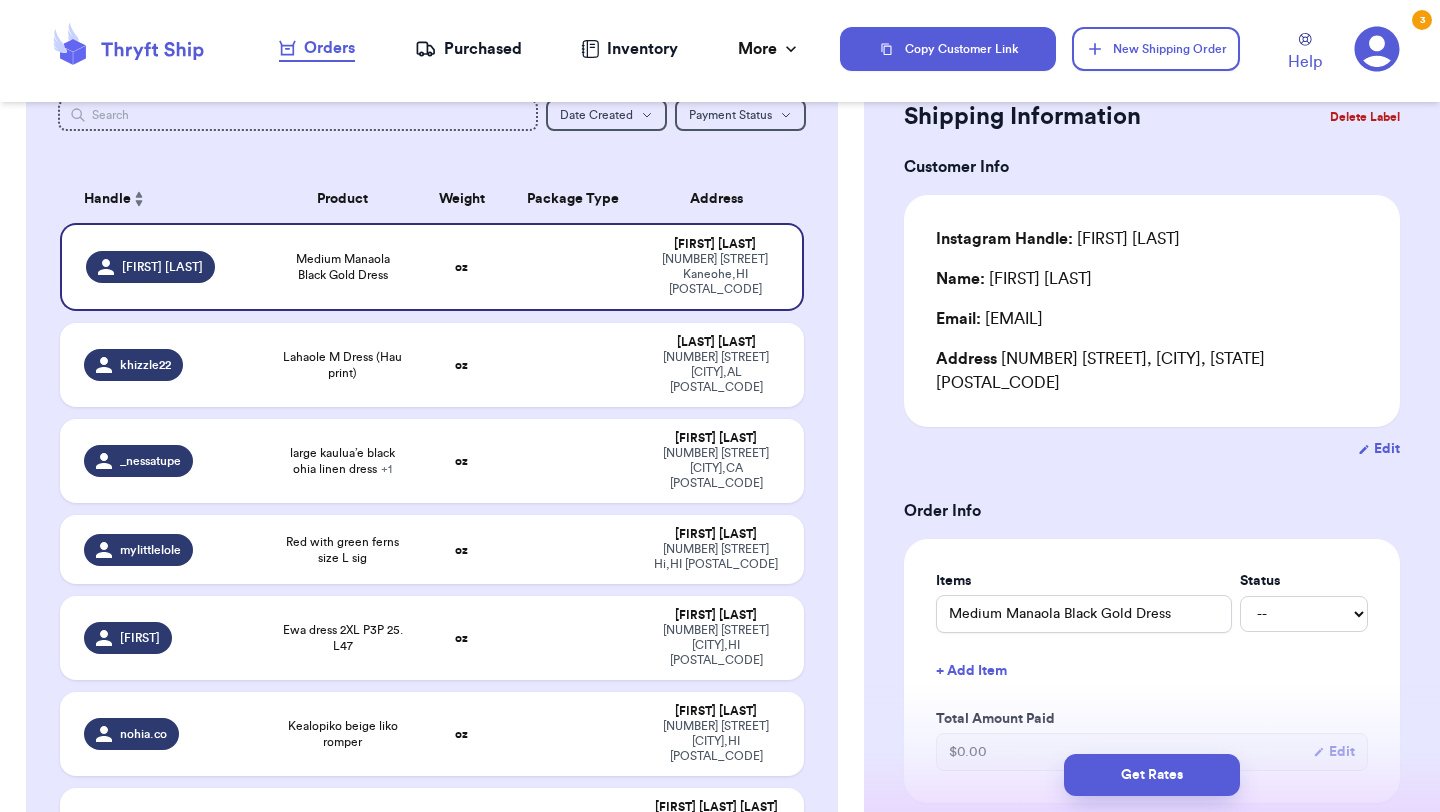 scroll, scrollTop: 66, scrollLeft: 0, axis: vertical 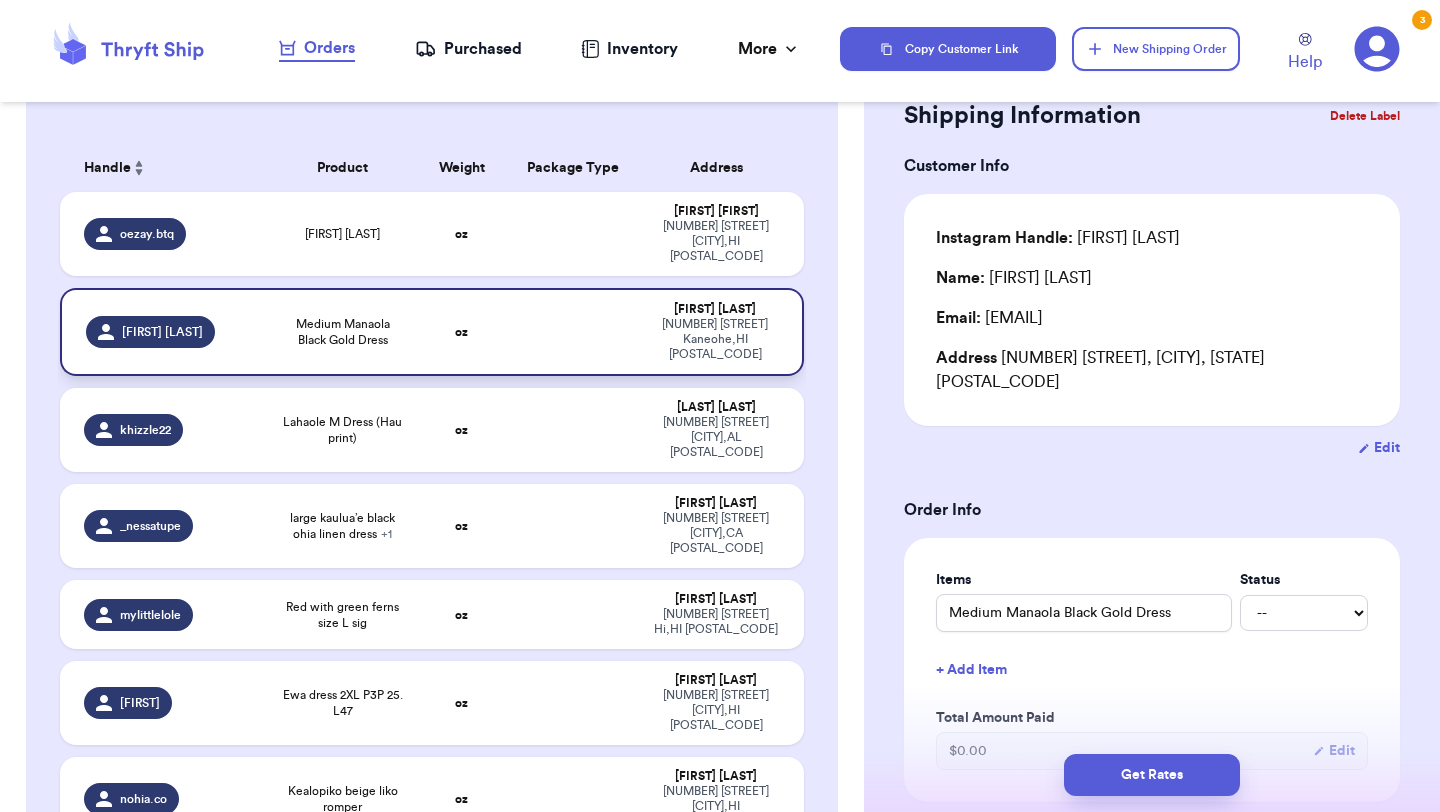 type 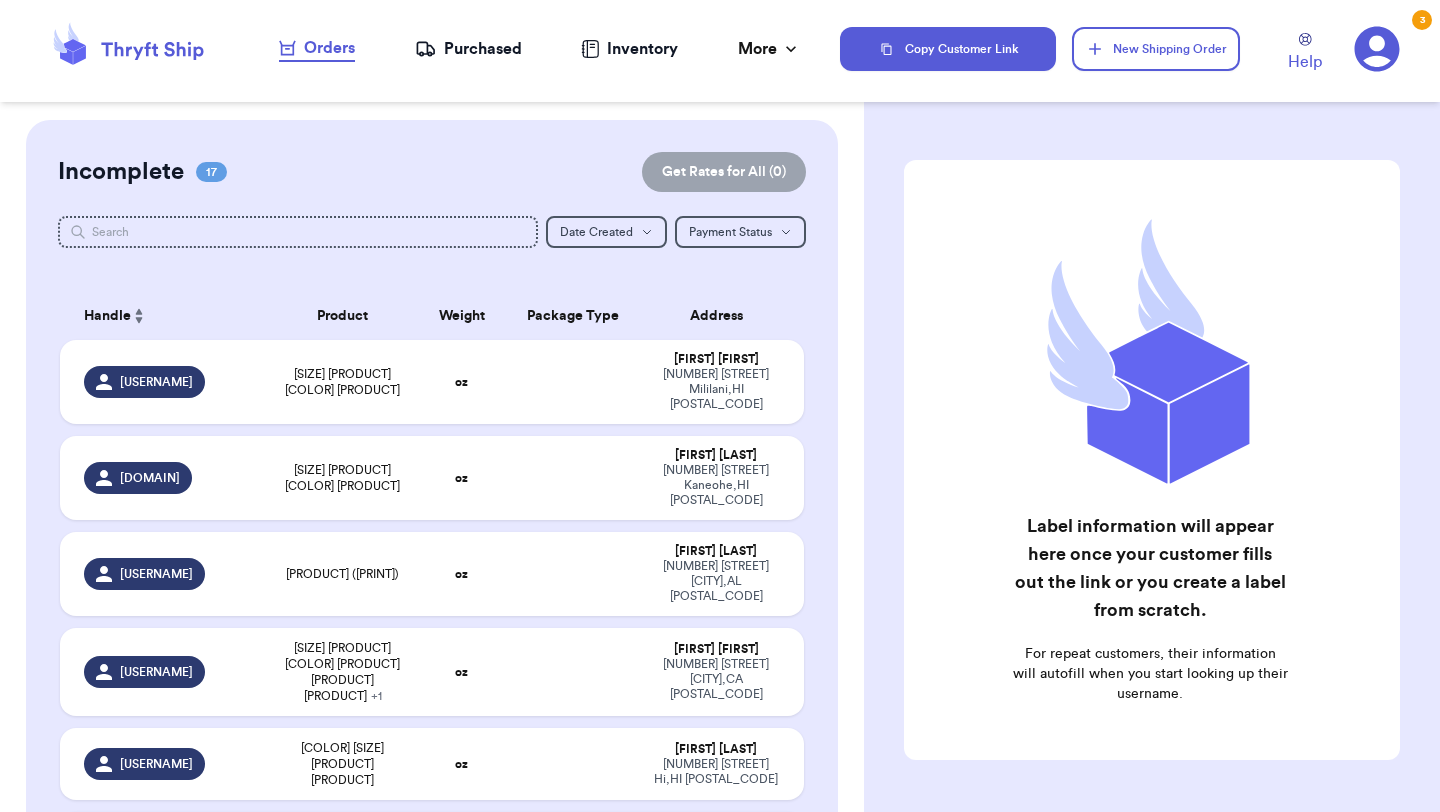 scroll, scrollTop: 0, scrollLeft: 0, axis: both 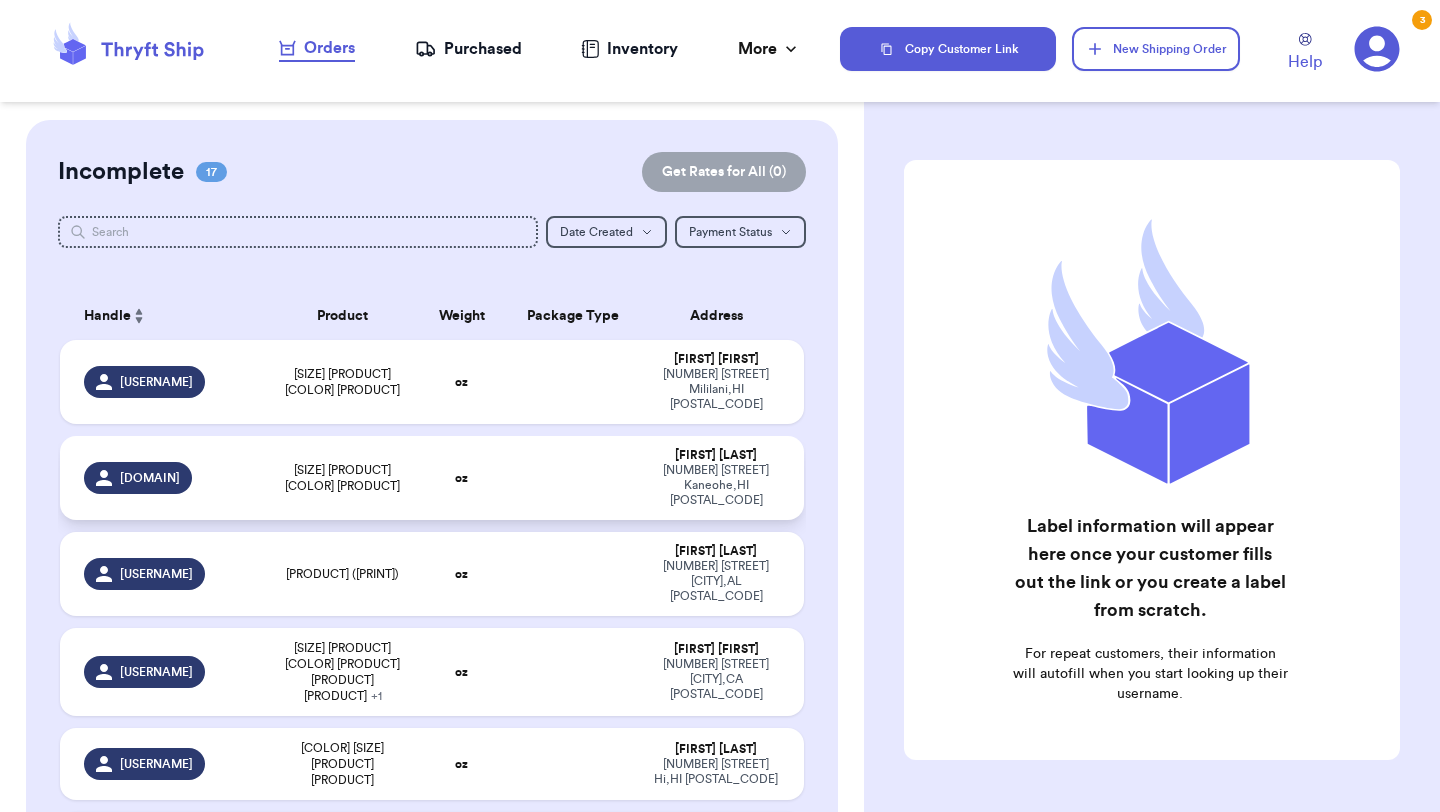 click on "oz" at bounding box center [461, 478] 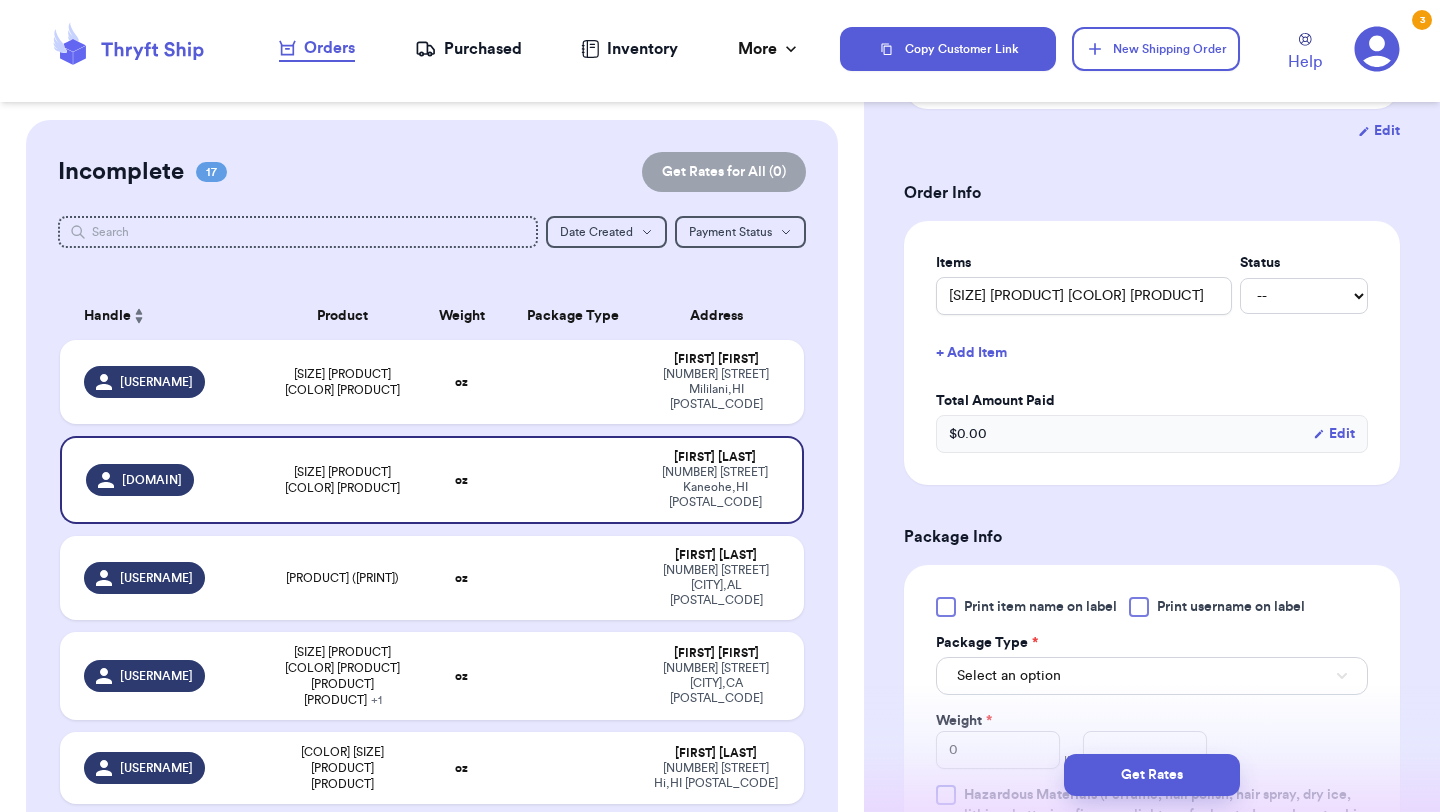 scroll, scrollTop: 406, scrollLeft: 0, axis: vertical 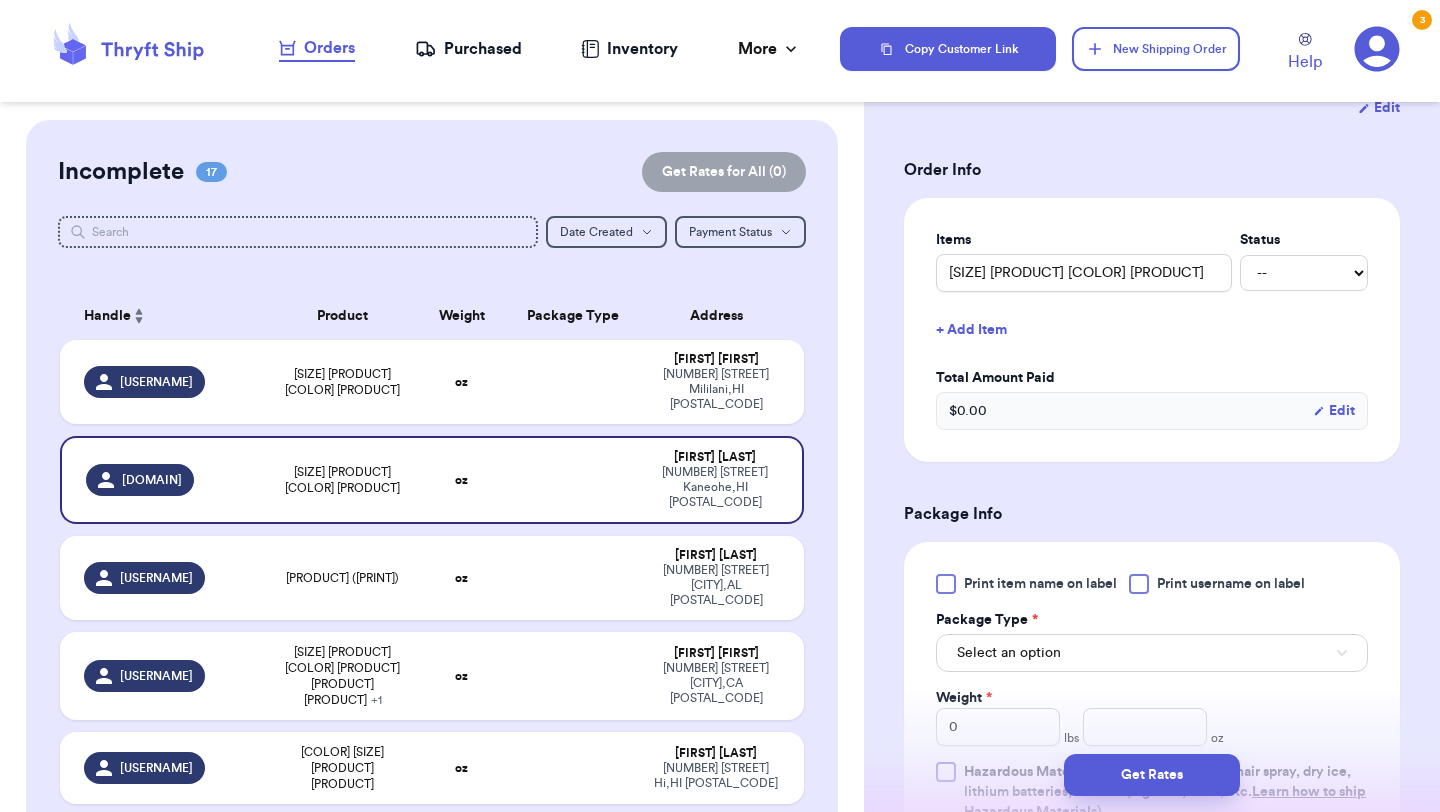 click on "Print item name on label" at bounding box center [1040, 584] 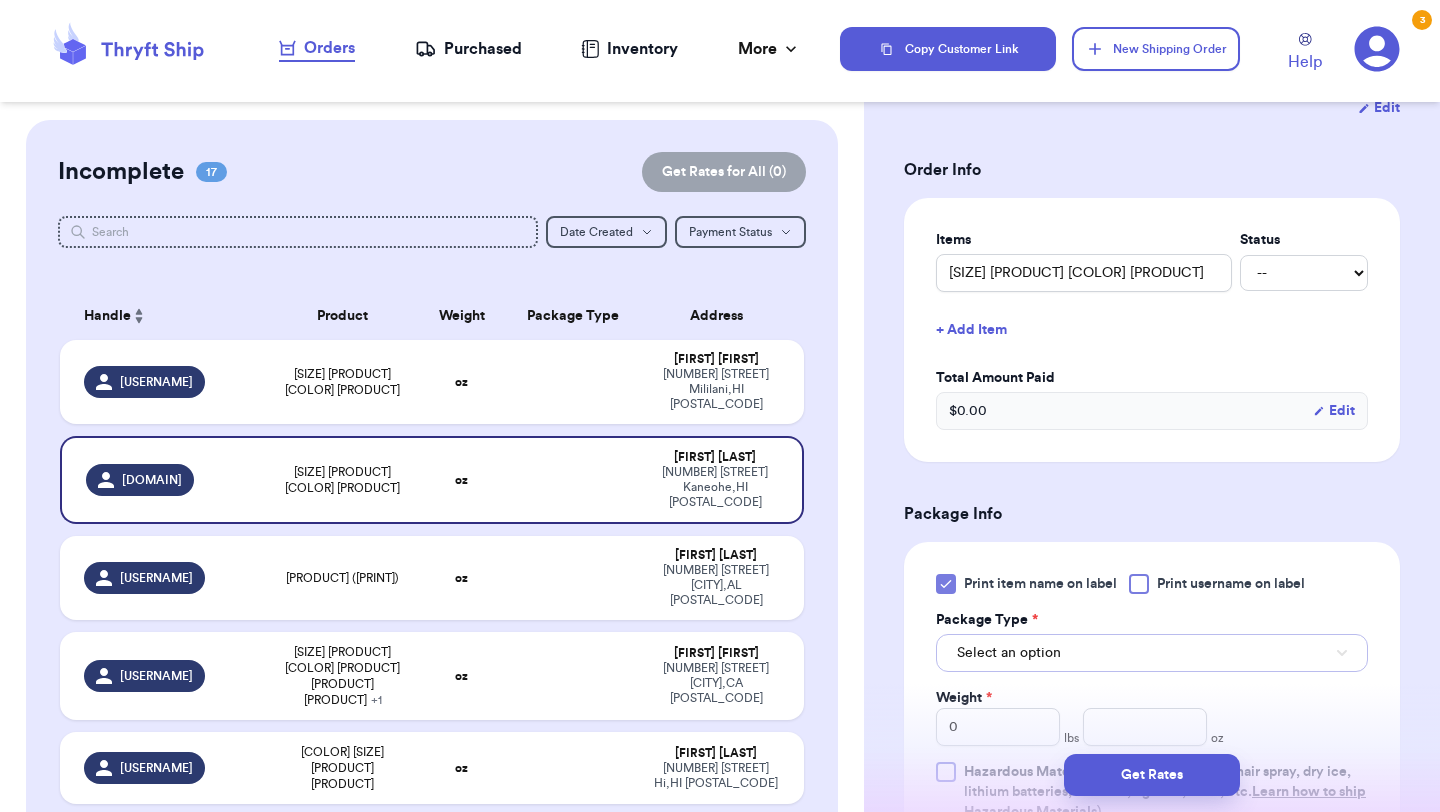 click on "Select an option" at bounding box center (1009, 653) 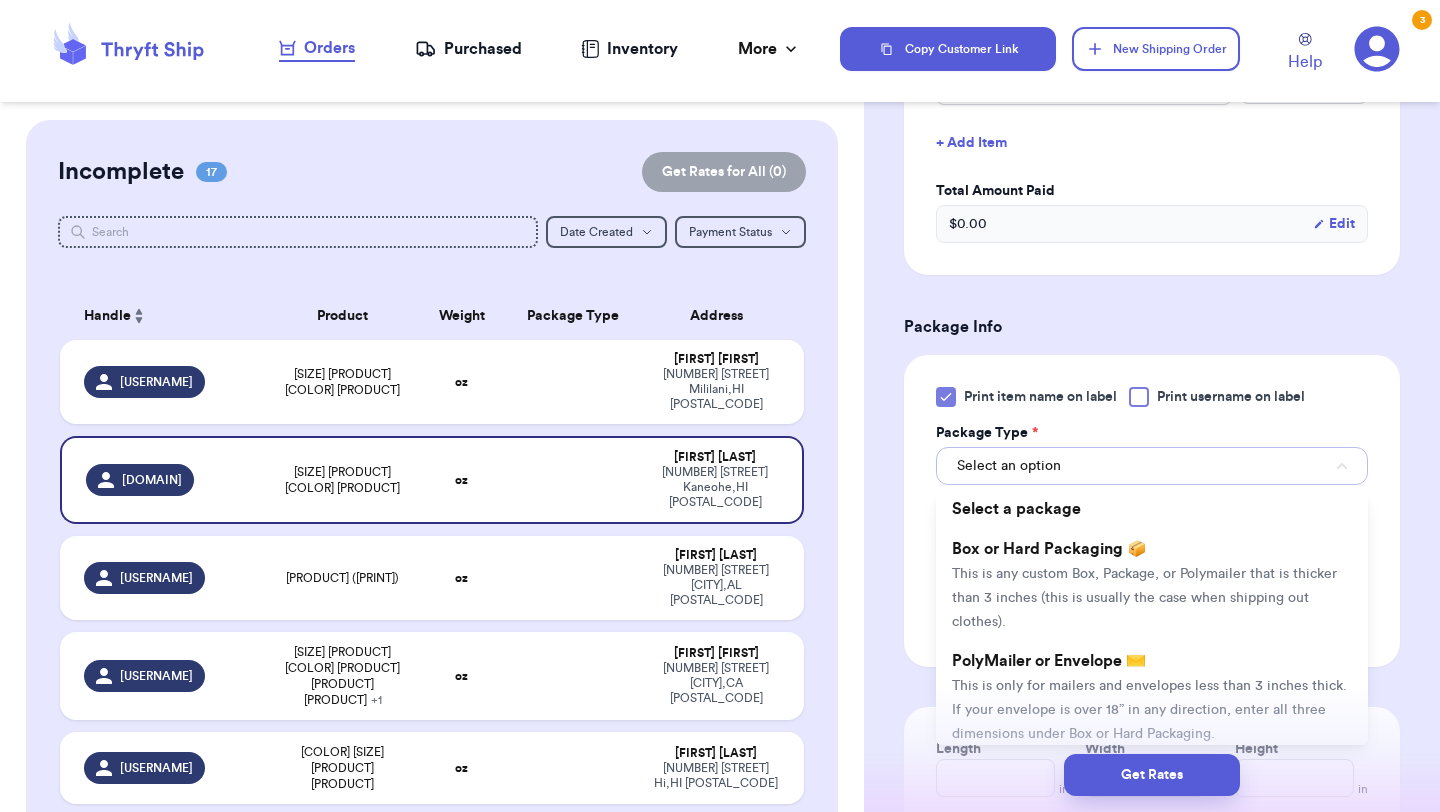 scroll, scrollTop: 669, scrollLeft: 0, axis: vertical 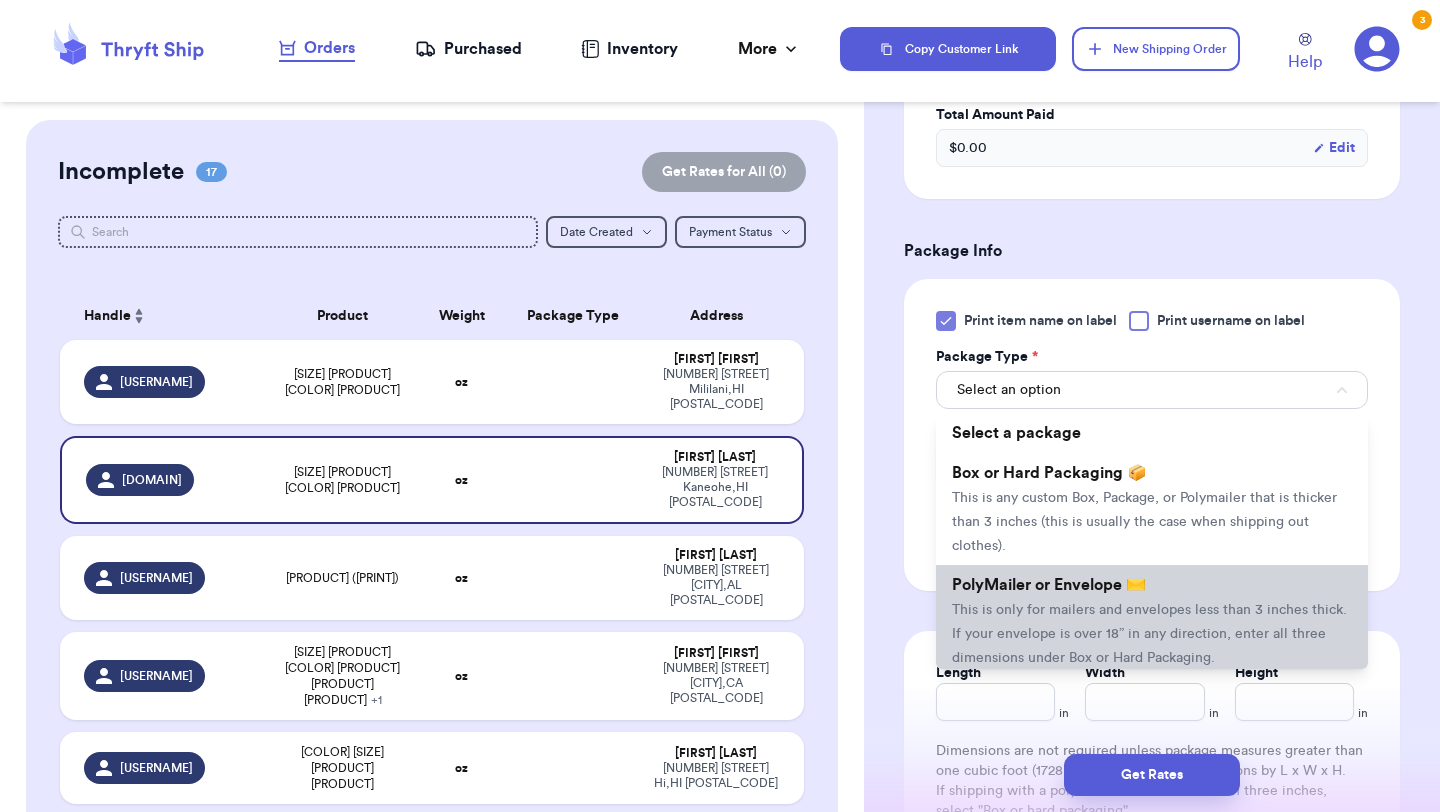 click on "PolyMailer or Envelope ✉️ This is only for mailers and envelopes less than 3 inches thick. If your envelope is over 18” in any direction, enter all three dimensions under Box or Hard Packaging." at bounding box center [1152, 621] 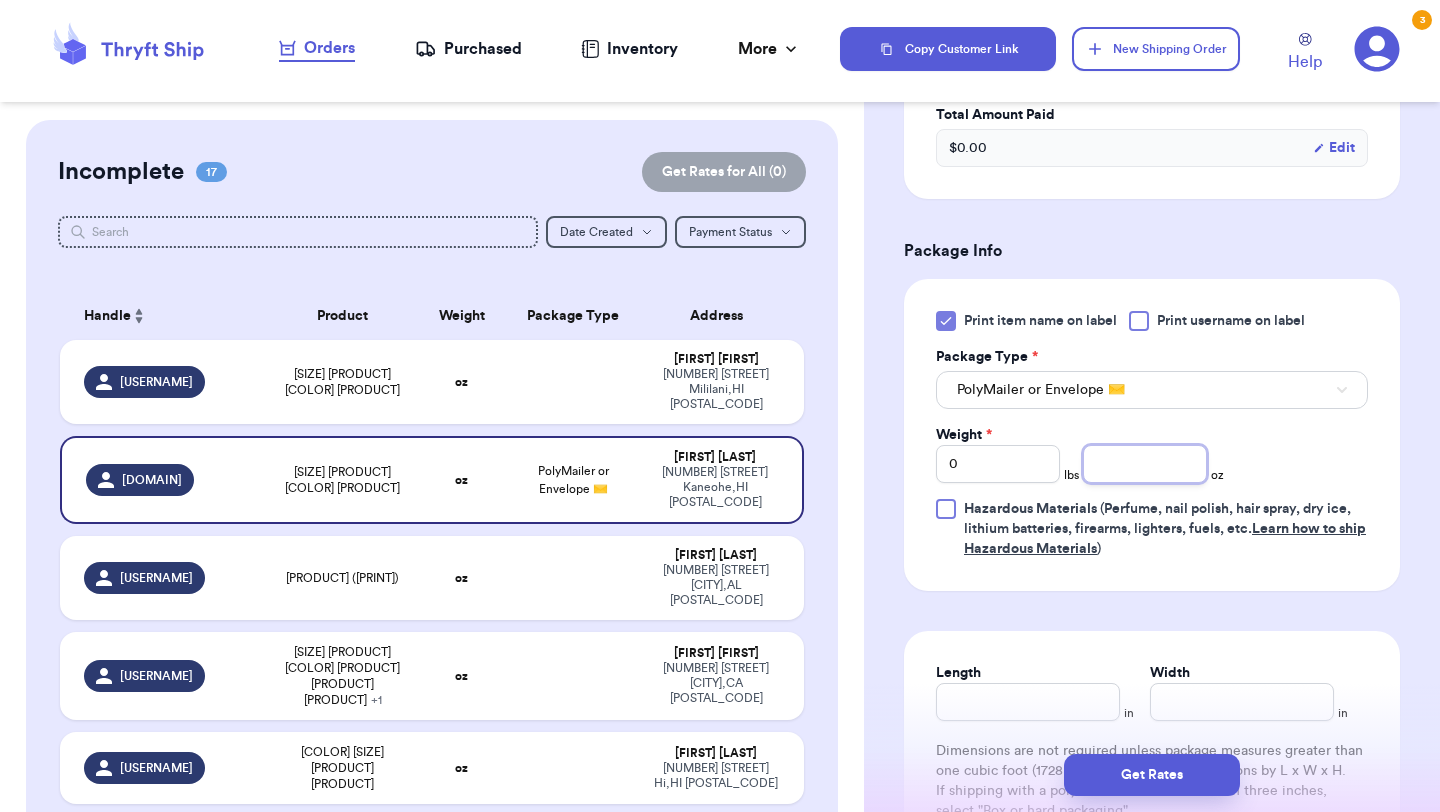 click at bounding box center (1145, 464) 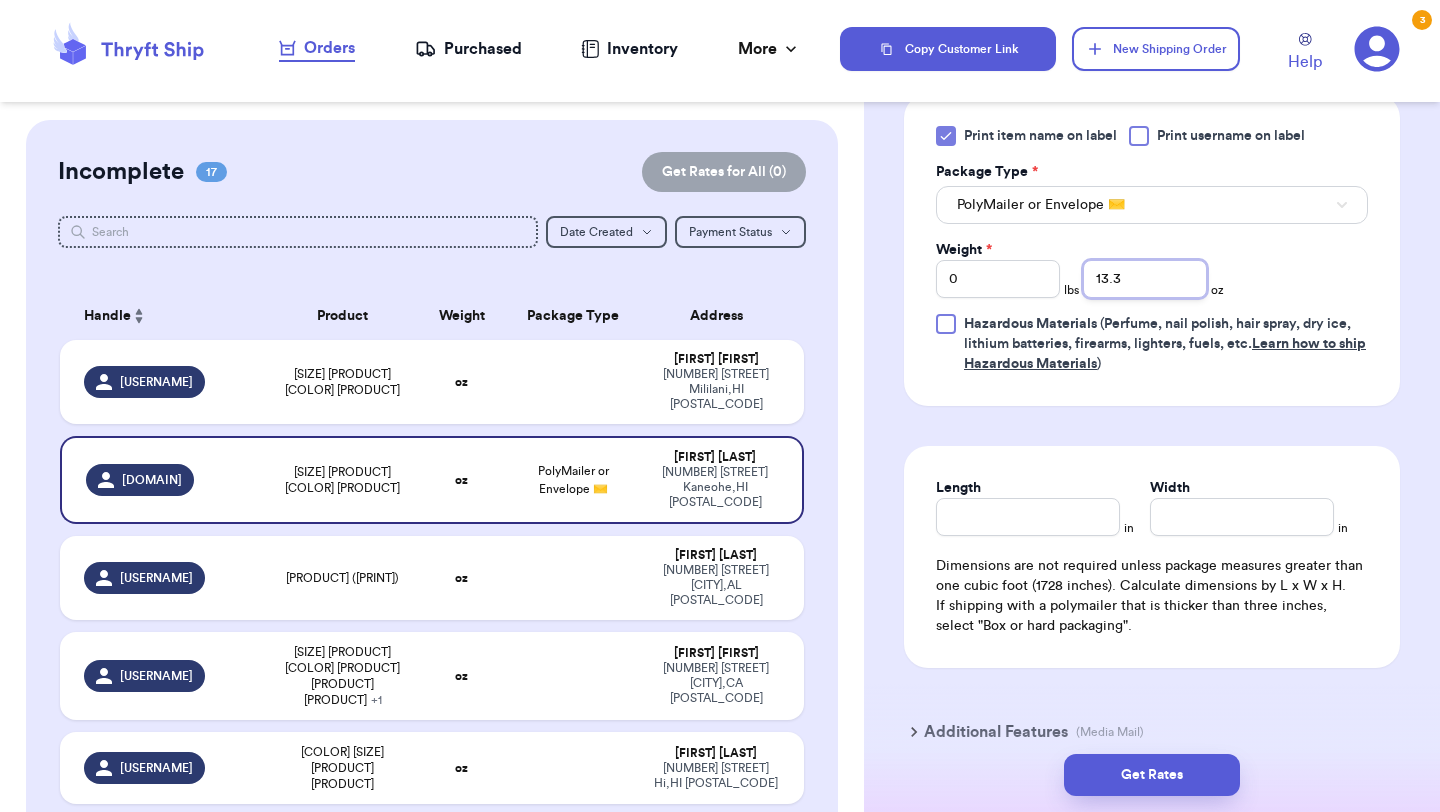 scroll, scrollTop: 901, scrollLeft: 0, axis: vertical 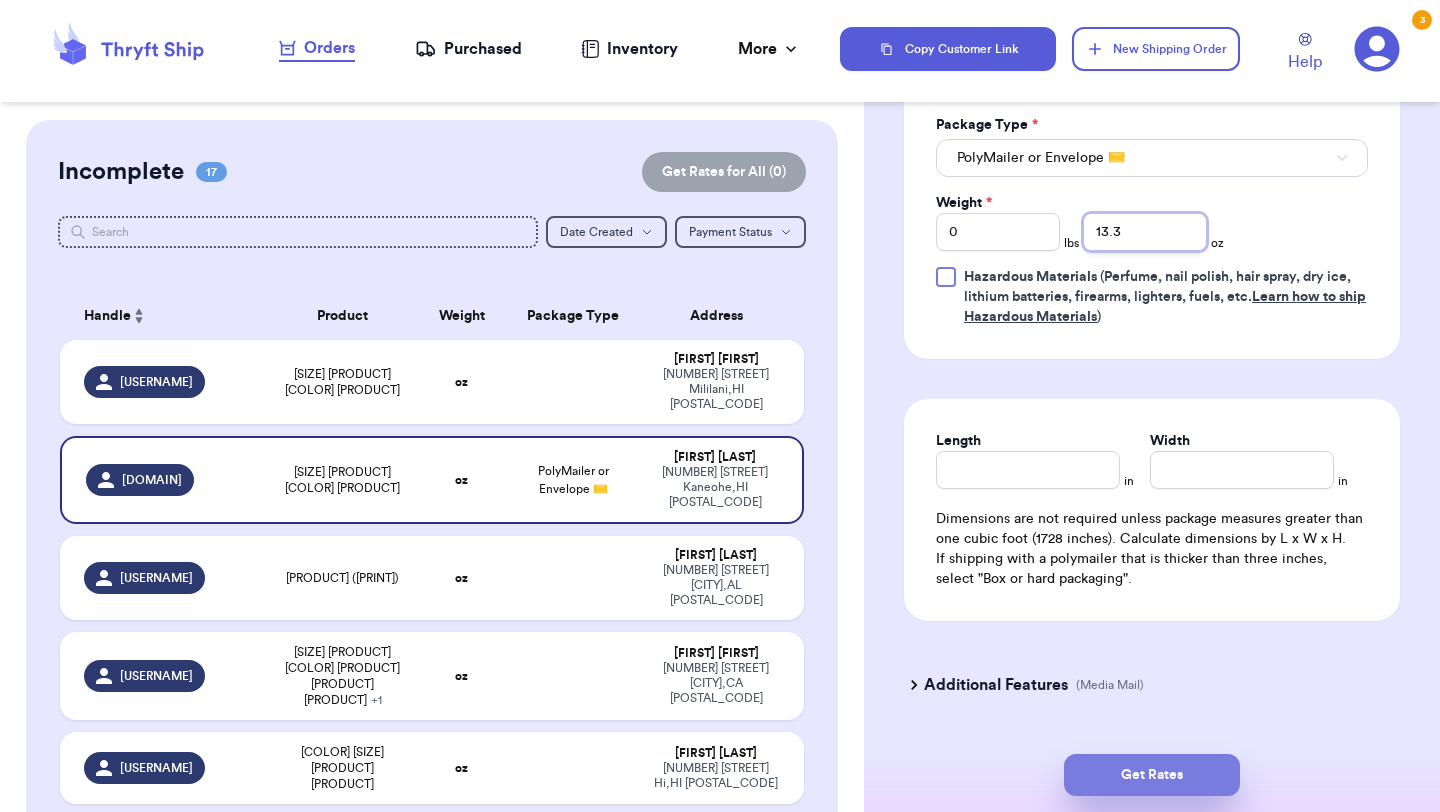 type on "13.3" 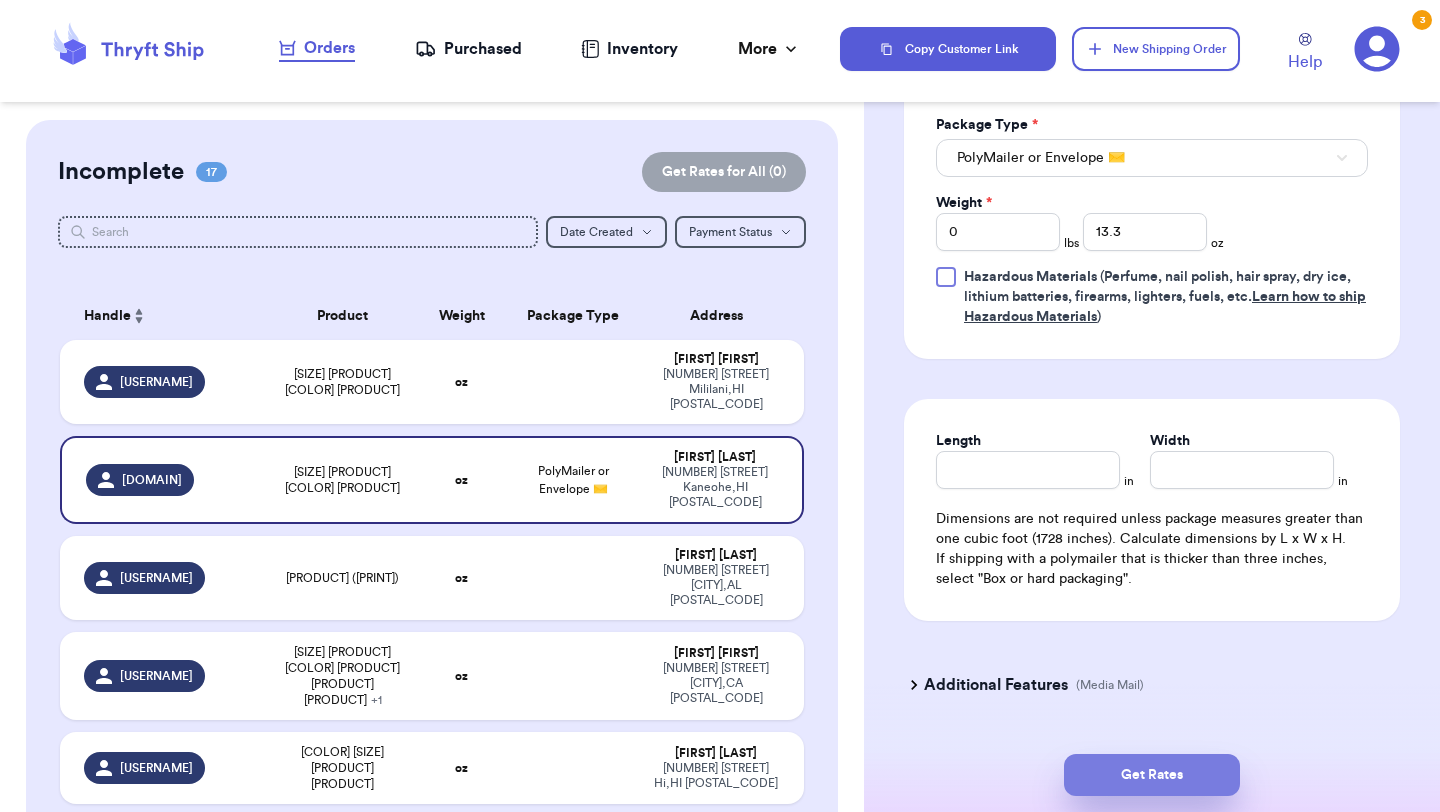 click on "Get Rates" at bounding box center (1152, 775) 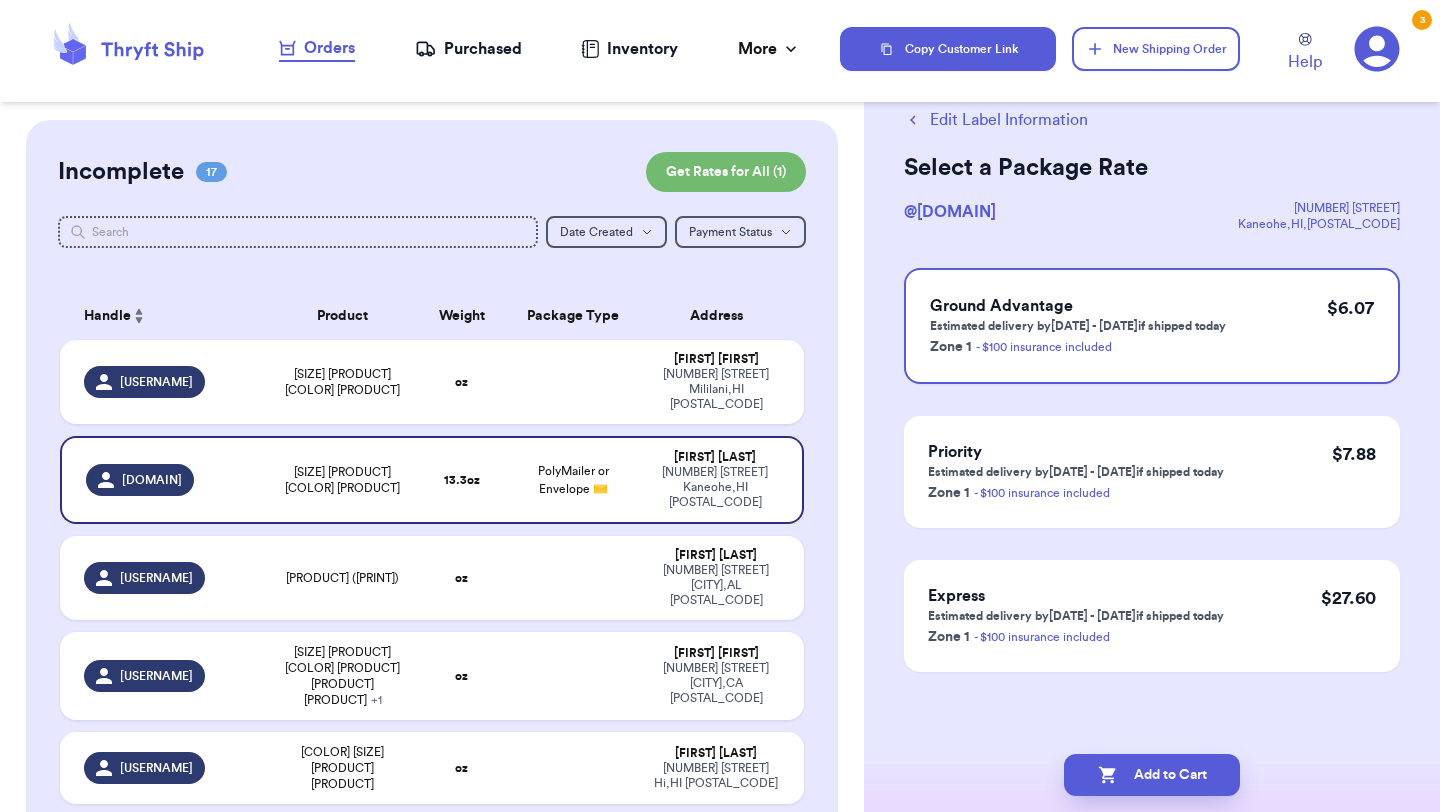 scroll, scrollTop: 0, scrollLeft: 0, axis: both 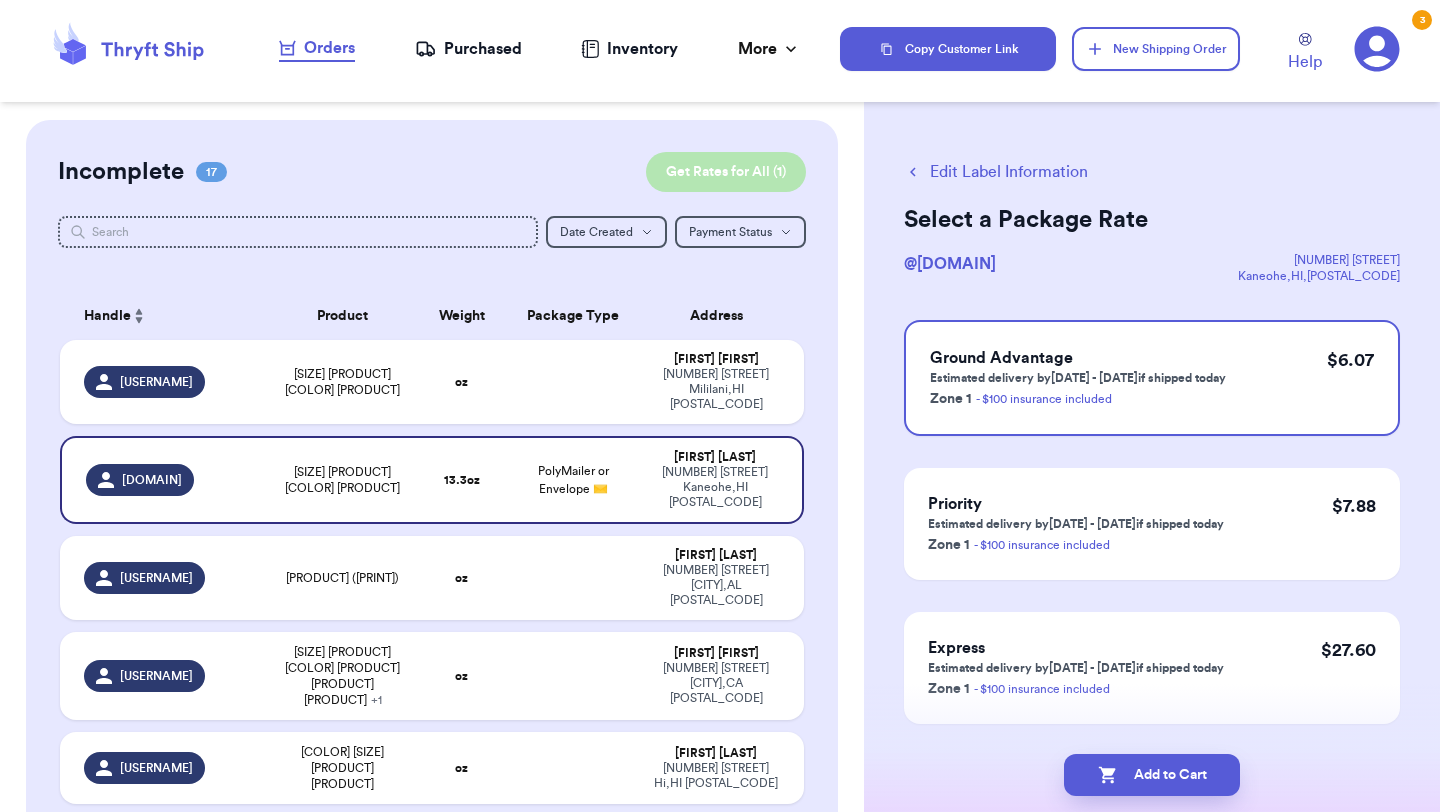 click on "Get Rates for All ( 1 )" at bounding box center [726, 172] 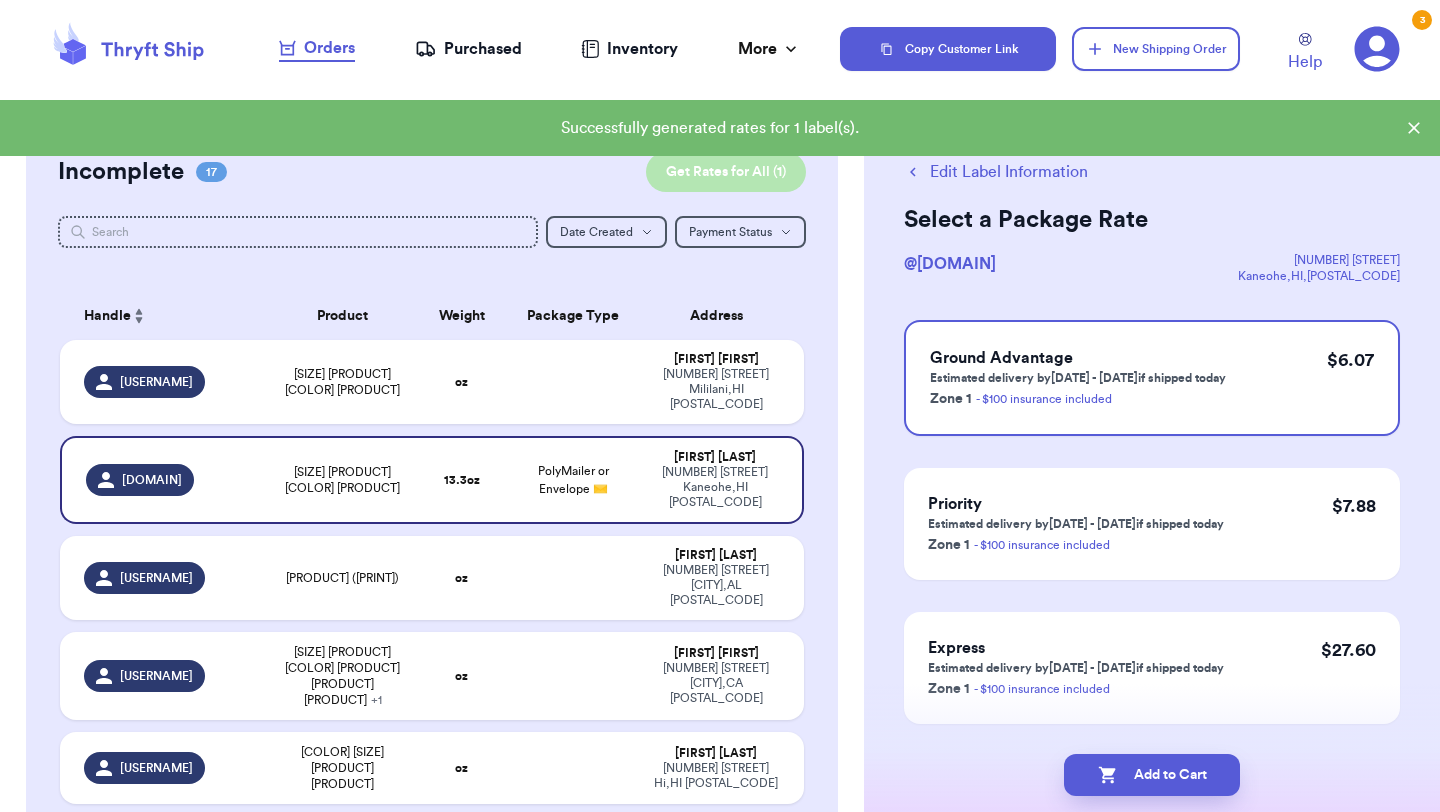 checkbox on "true" 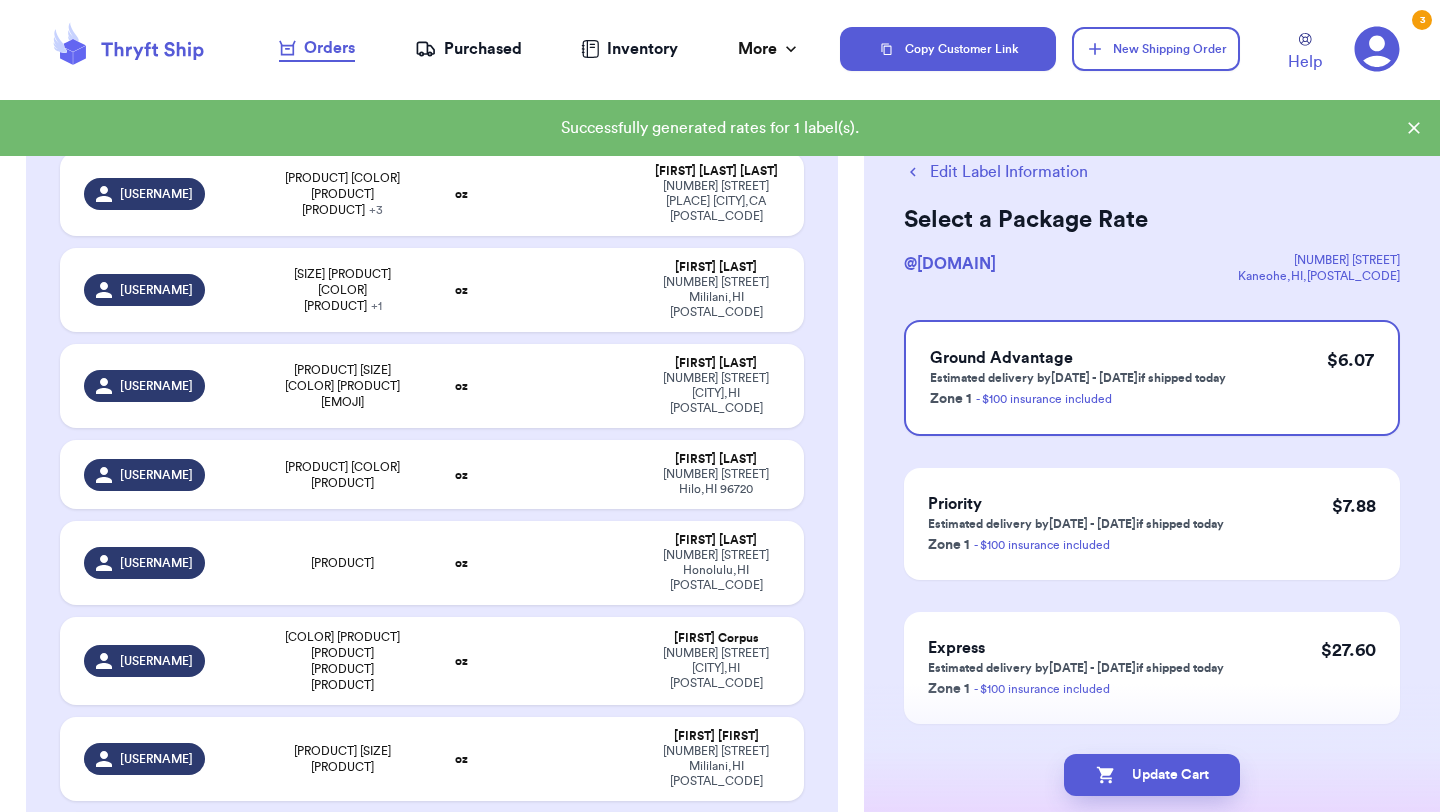 scroll, scrollTop: 1193, scrollLeft: 0, axis: vertical 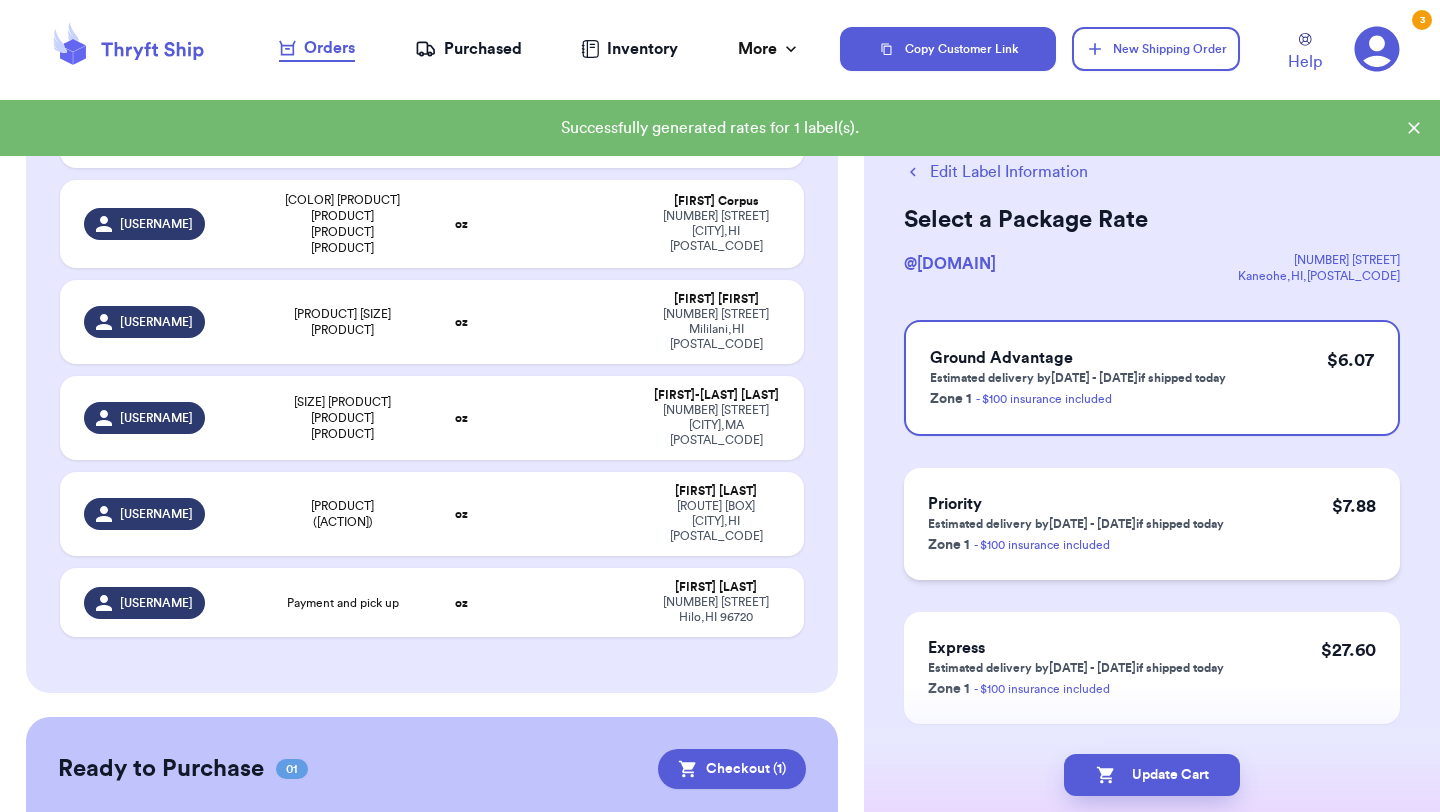 click on "- $100 insurance included" at bounding box center [1042, 545] 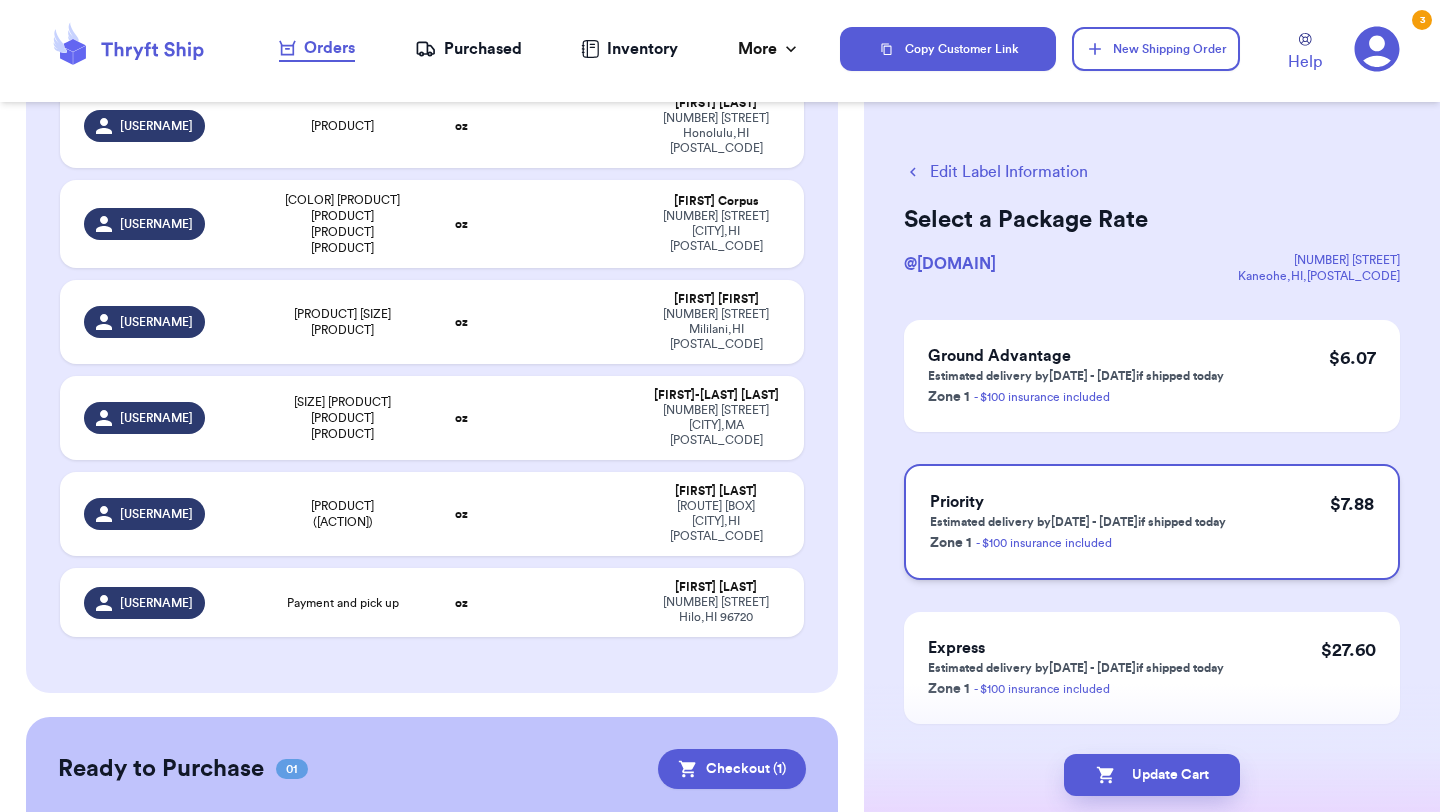 click on "Priority" at bounding box center (1078, 502) 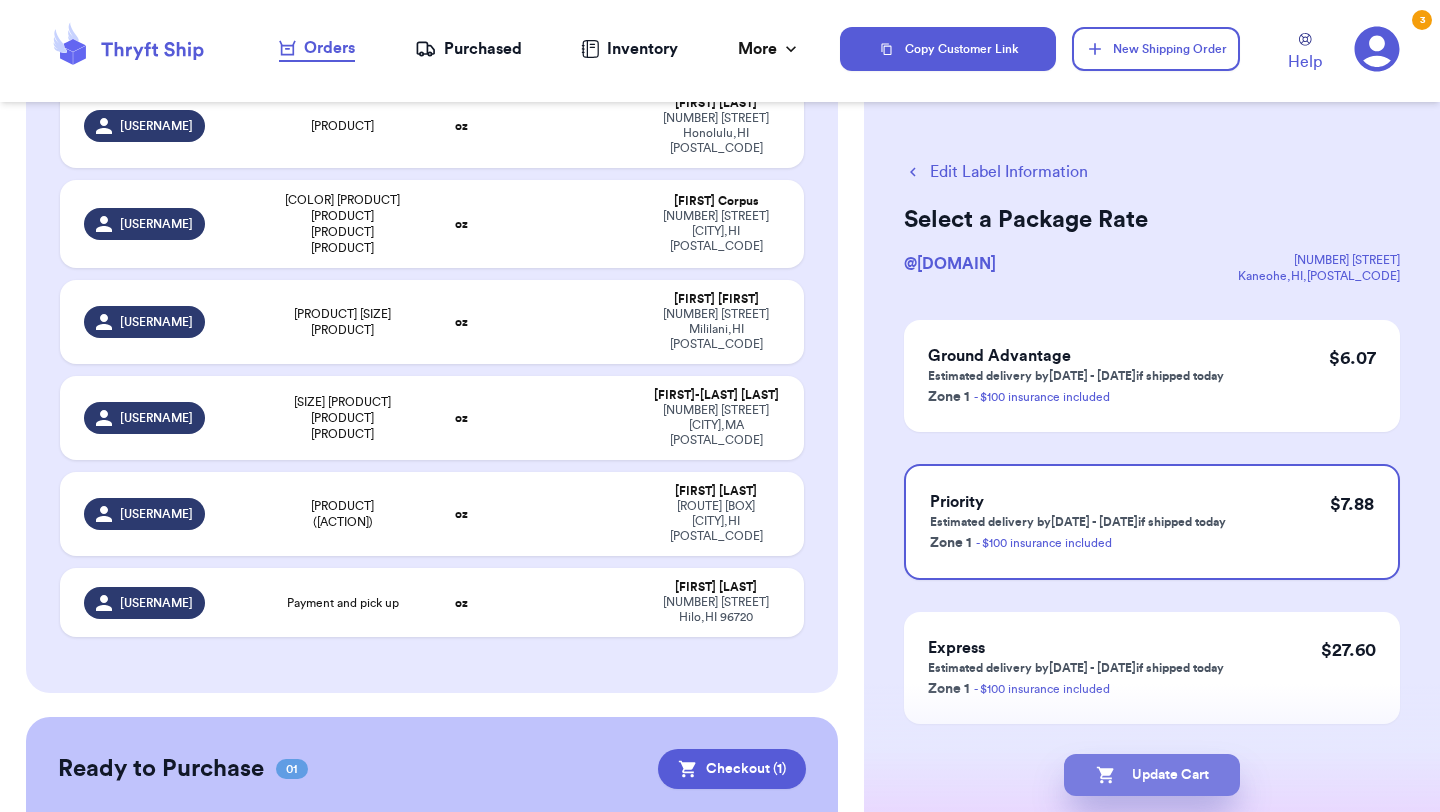 click on "Update Cart" at bounding box center (1152, 775) 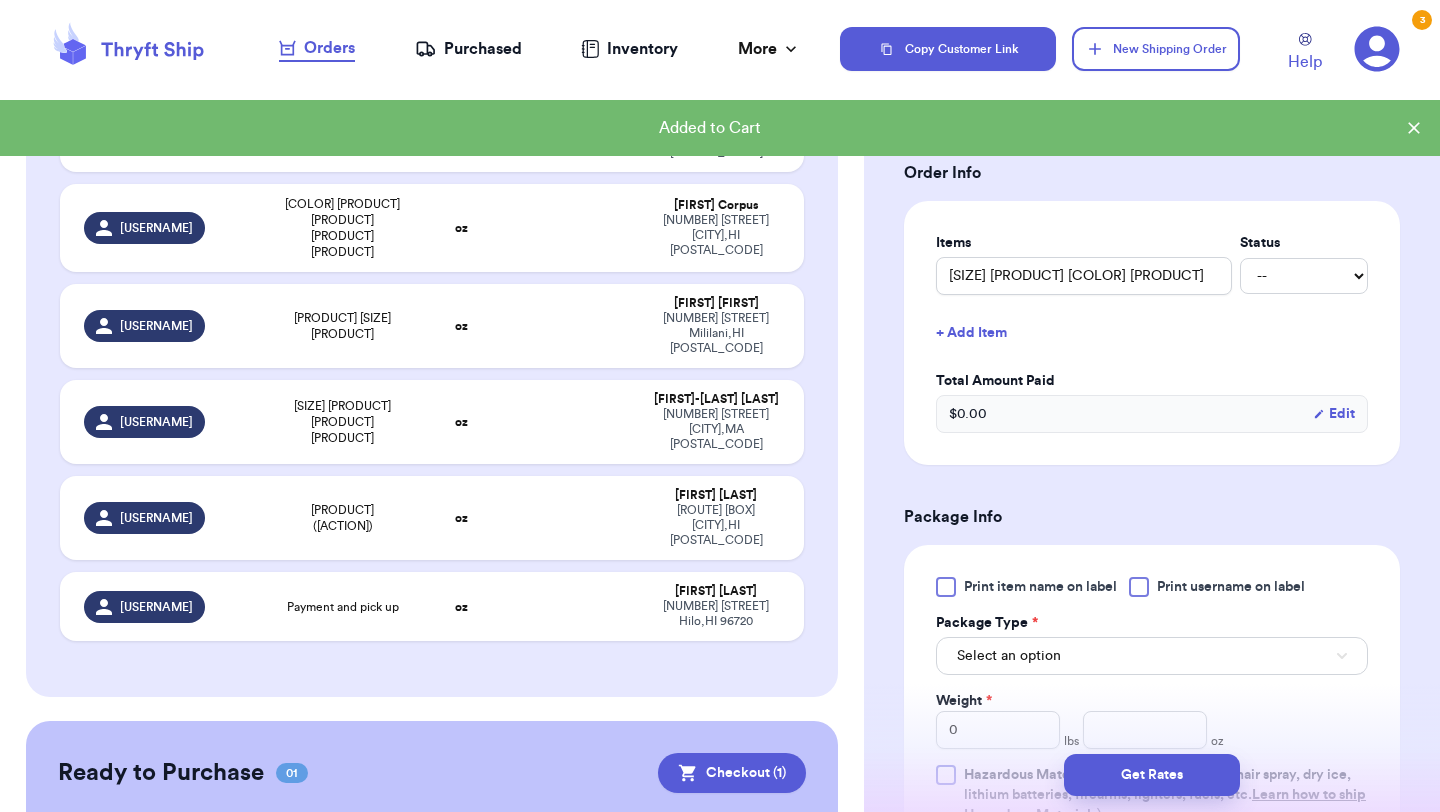 scroll, scrollTop: 410, scrollLeft: 0, axis: vertical 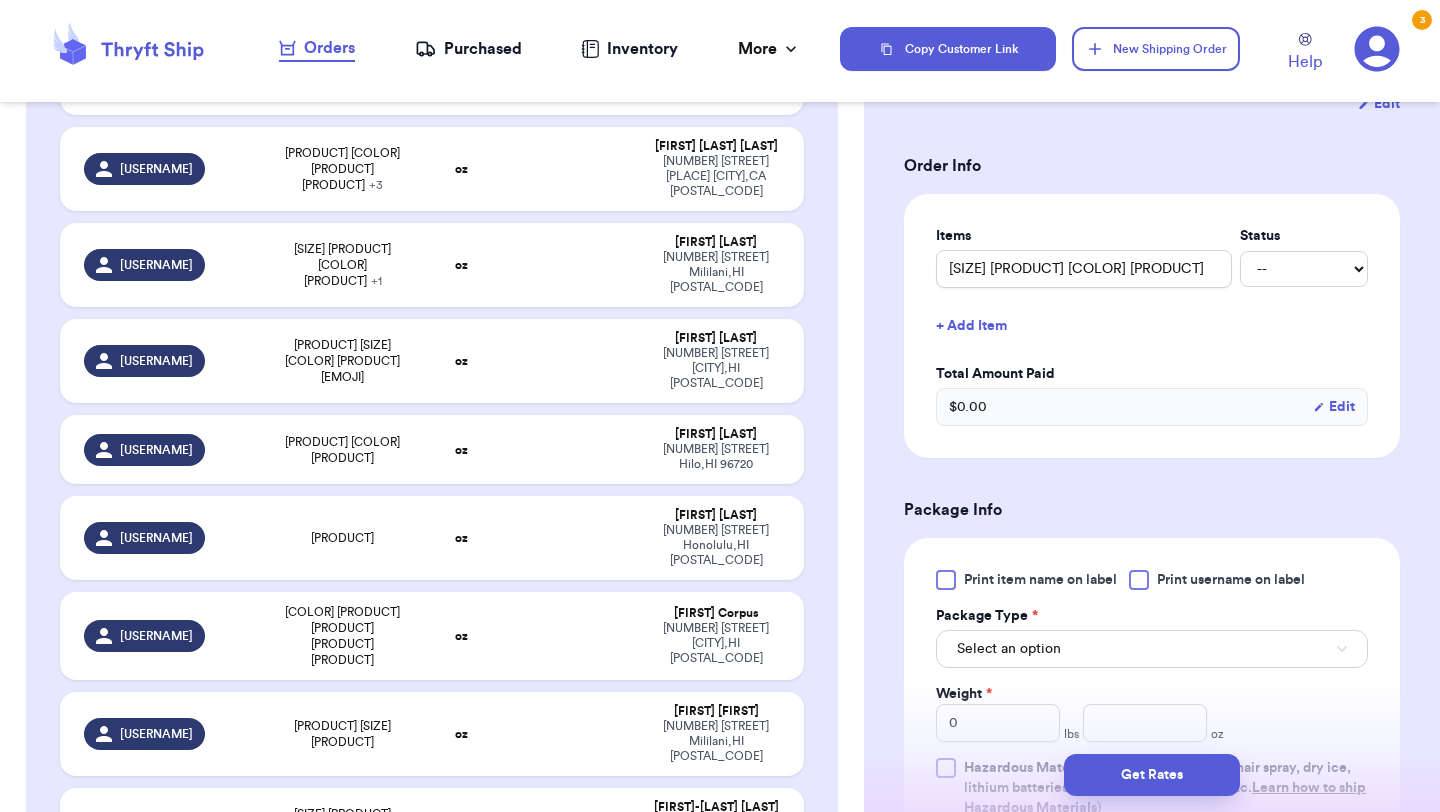 type 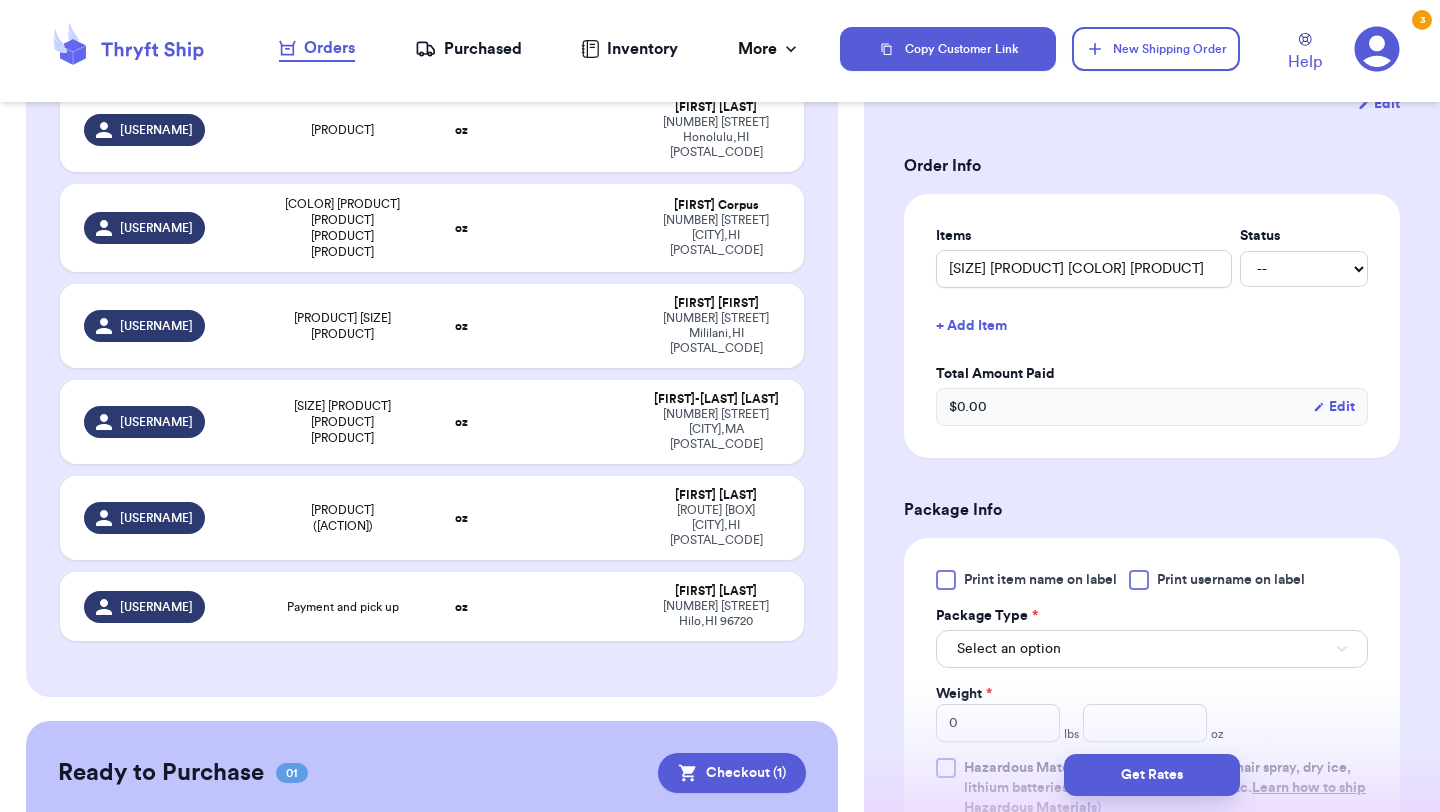 click on "PolyMailer or Envelope ✉️" at bounding box center (558, 910) 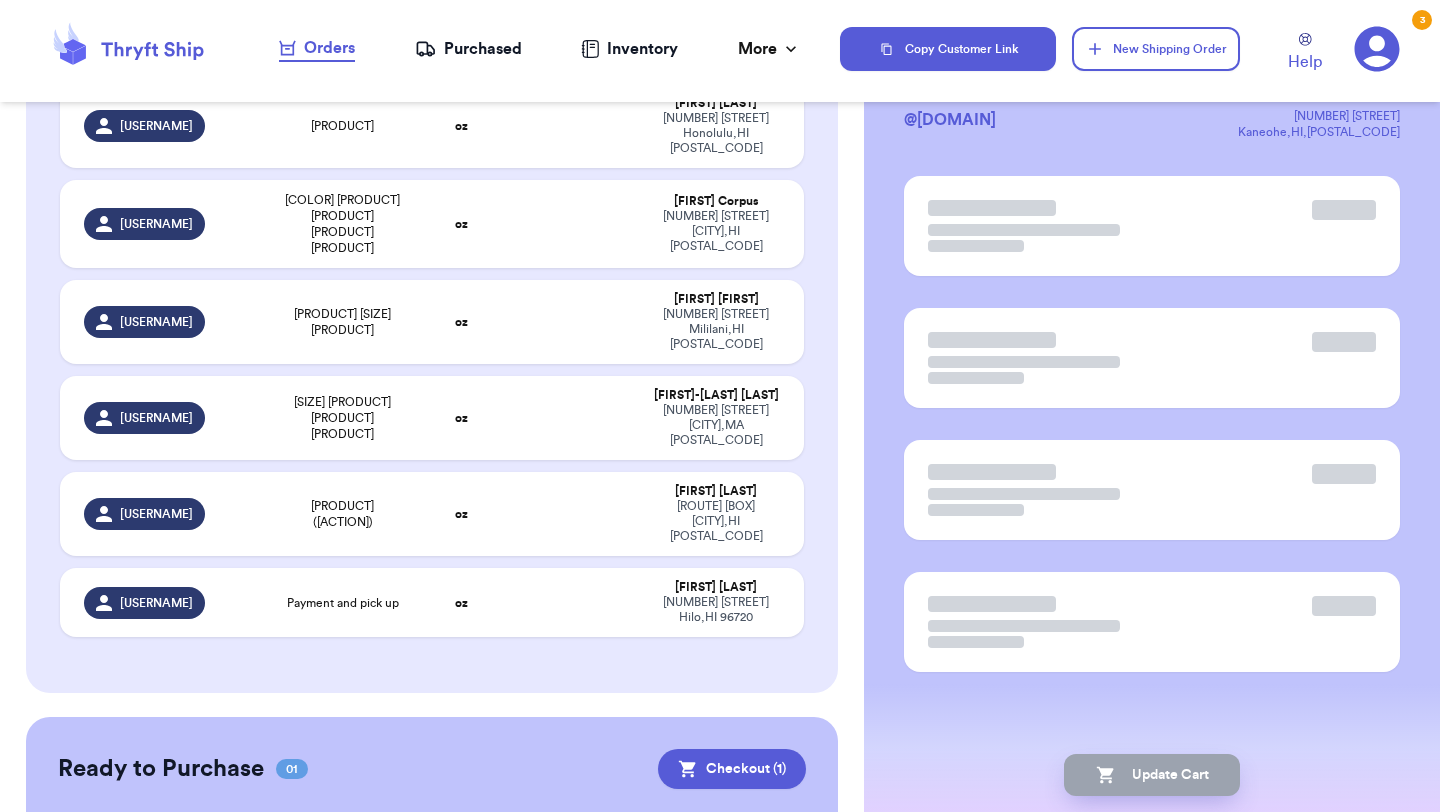 scroll, scrollTop: 144, scrollLeft: 0, axis: vertical 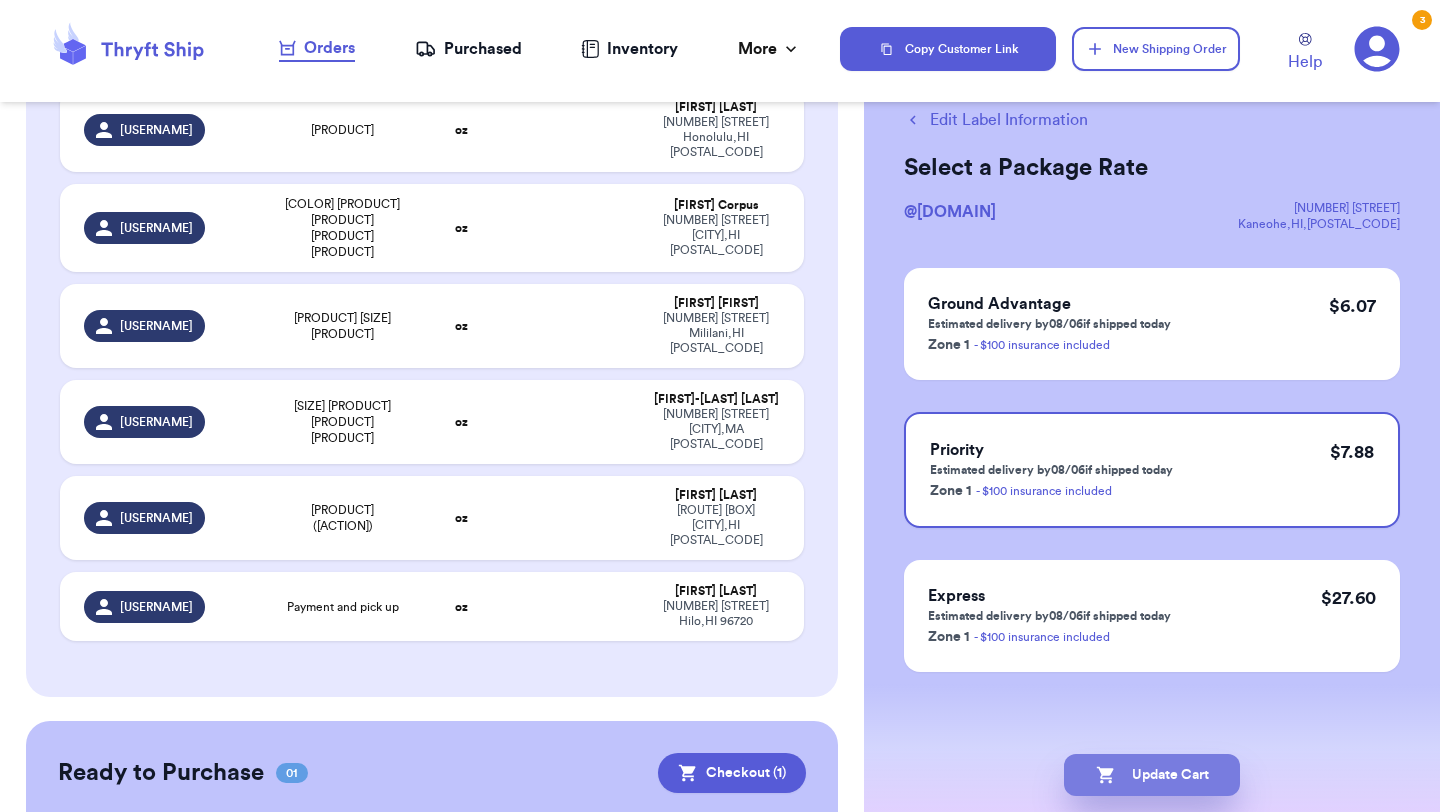 click on "Update Cart" at bounding box center (1152, 775) 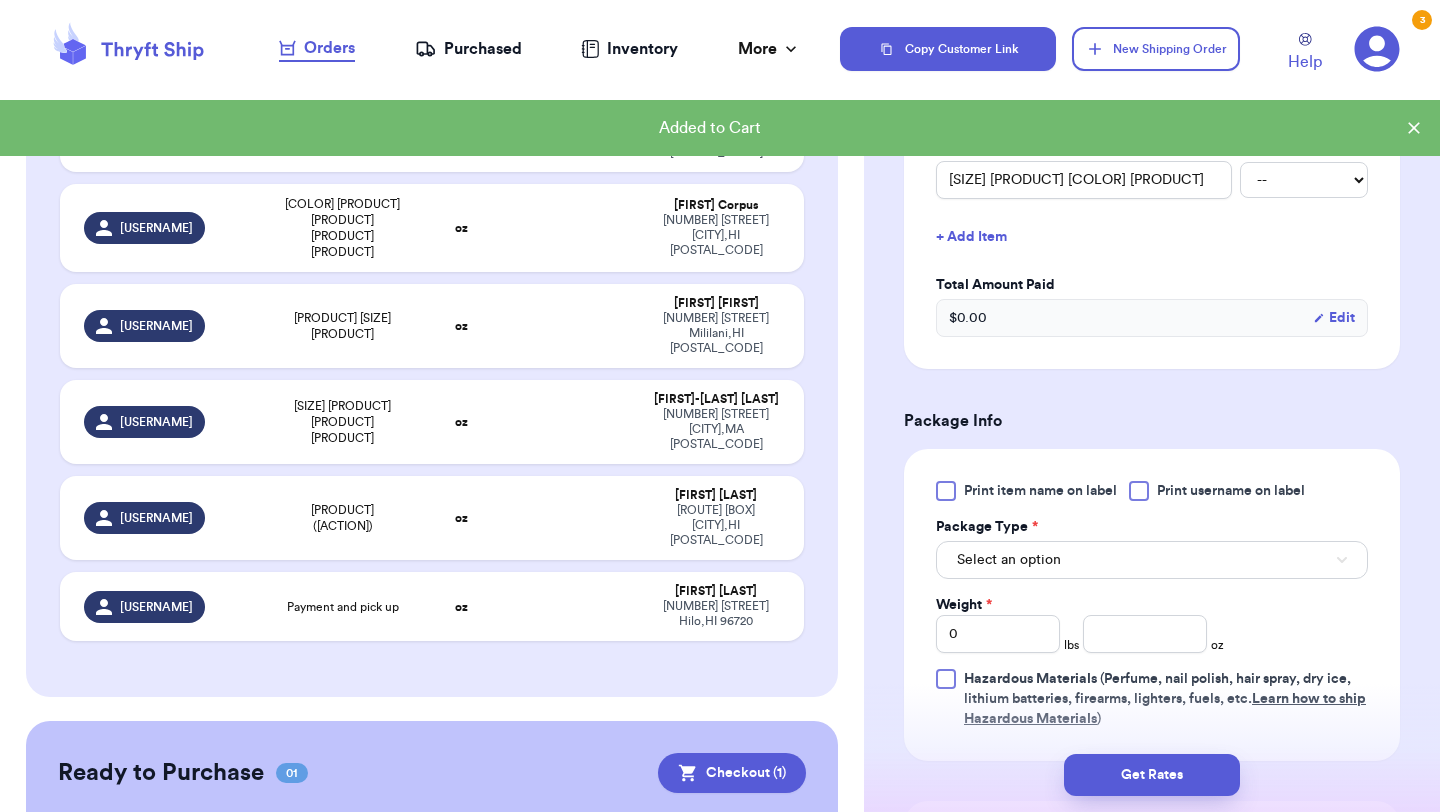 scroll, scrollTop: 509, scrollLeft: 0, axis: vertical 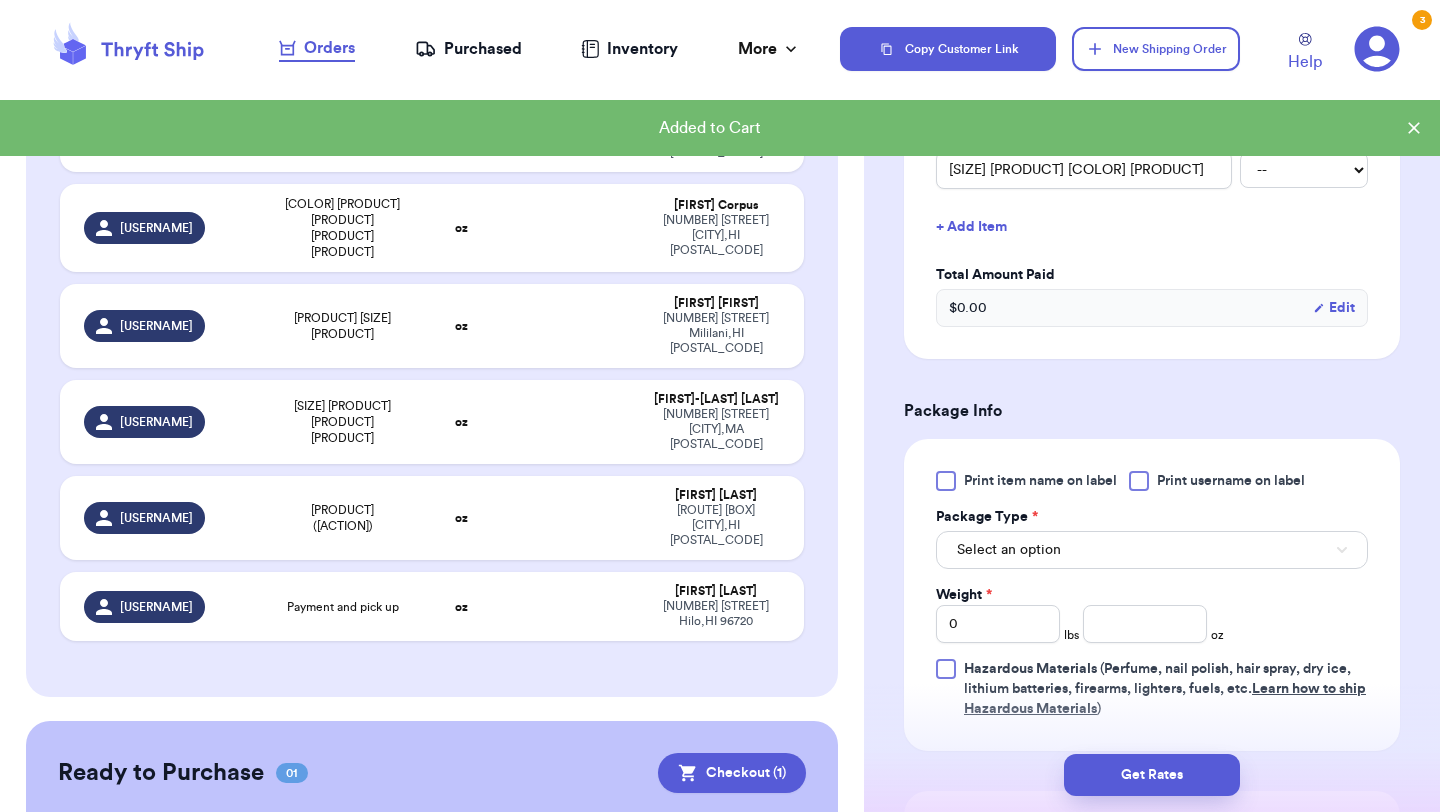 click on "Print item name on label" at bounding box center (1040, 481) 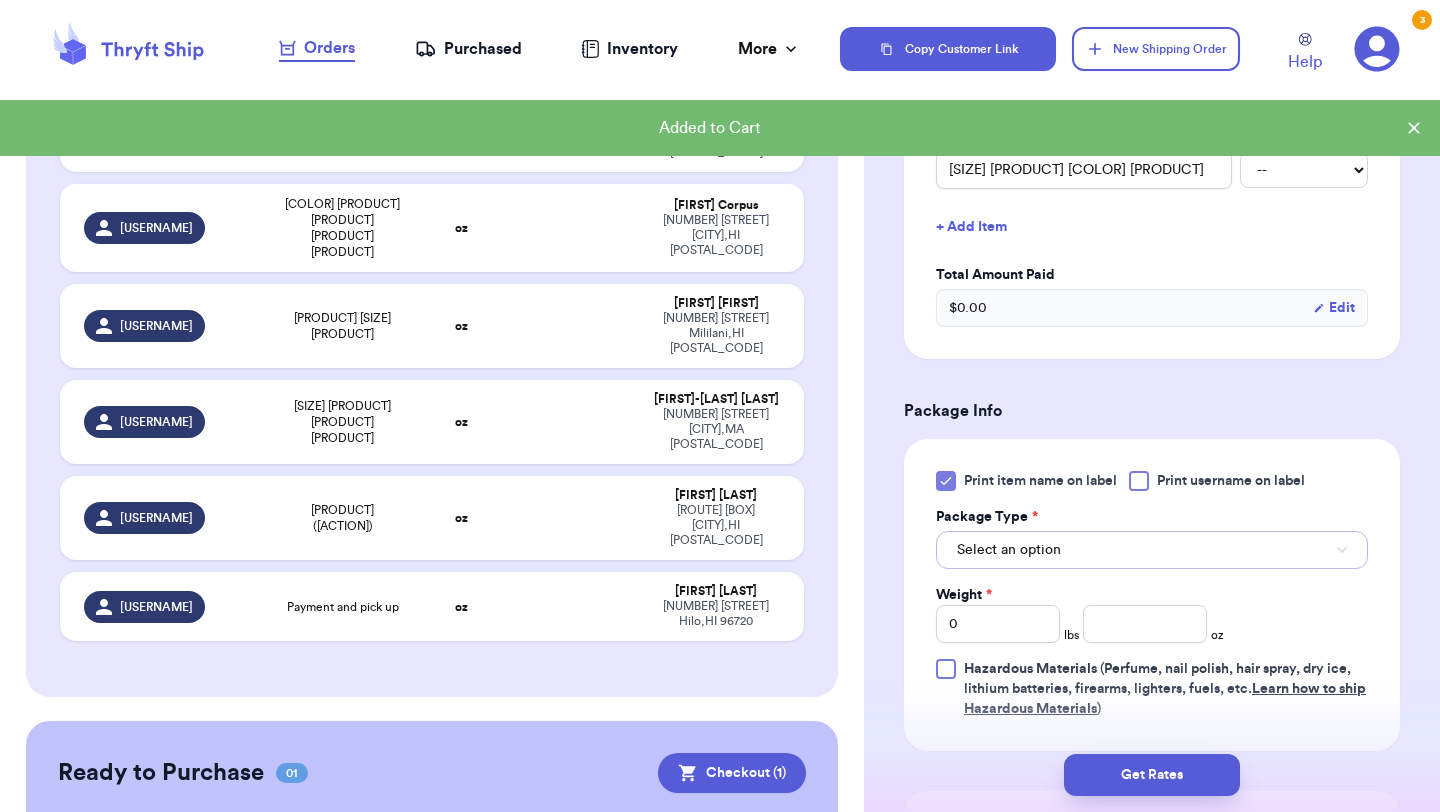 click on "Select an option" at bounding box center (1009, 550) 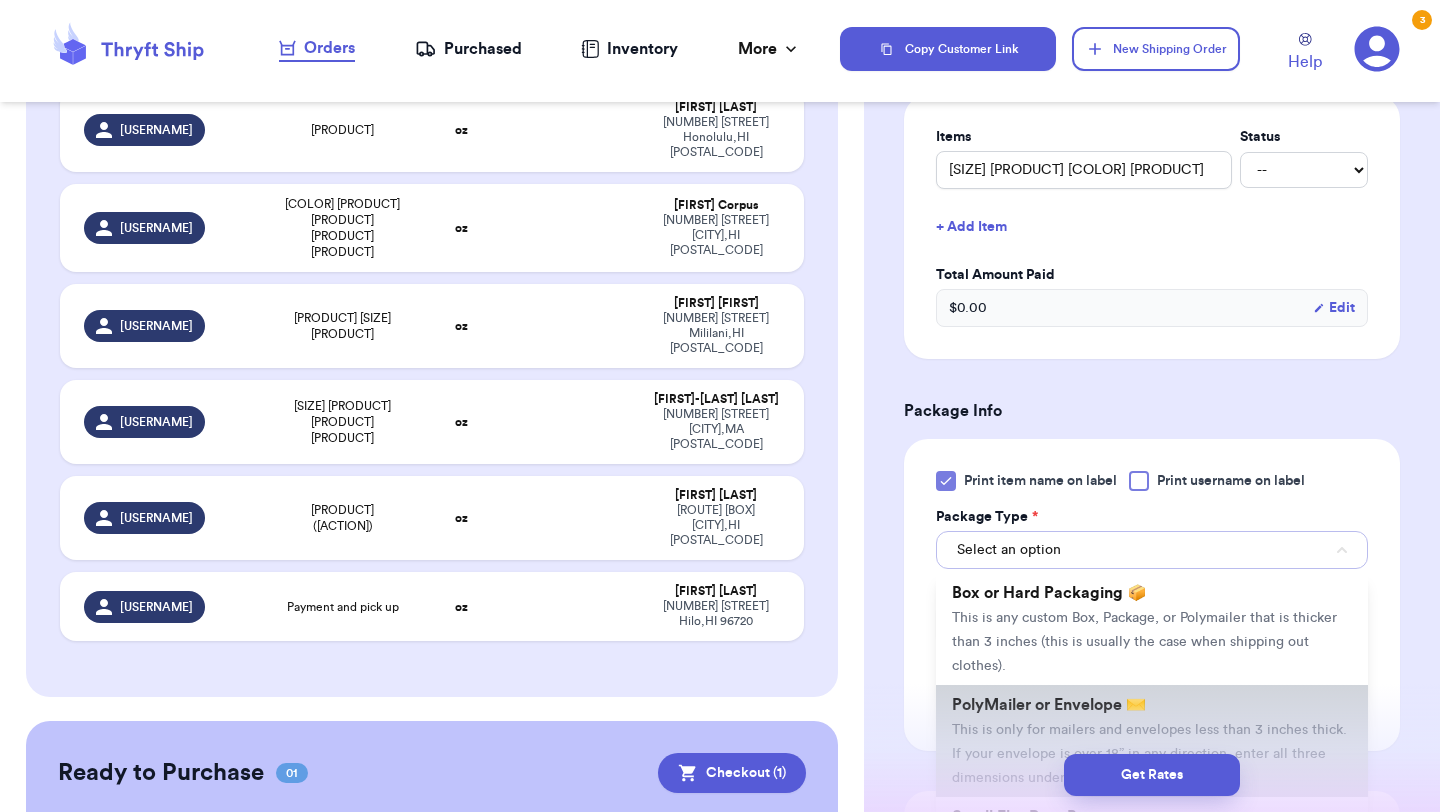 scroll, scrollTop: 43, scrollLeft: 0, axis: vertical 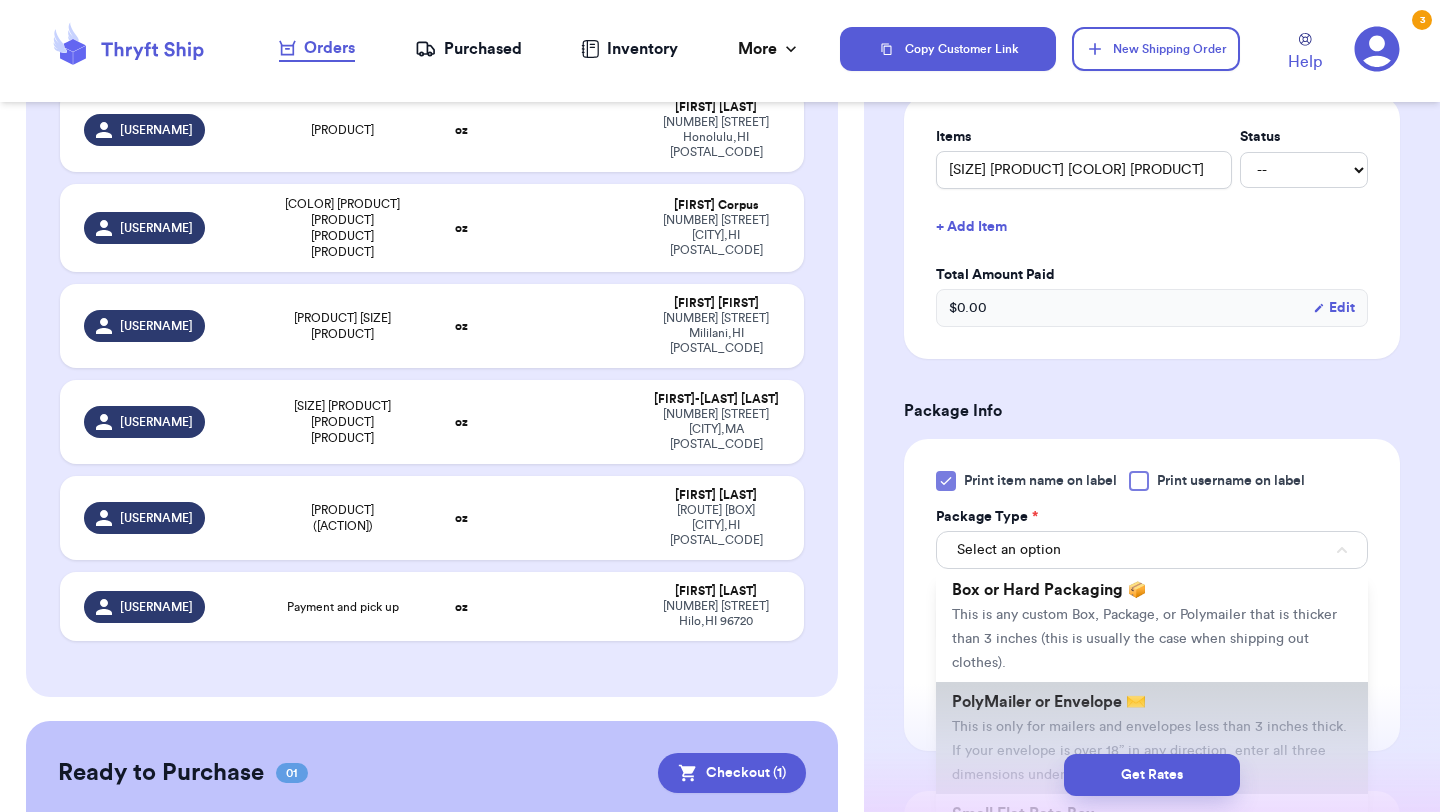 click on "PolyMailer or Envelope ✉️" at bounding box center (1049, 702) 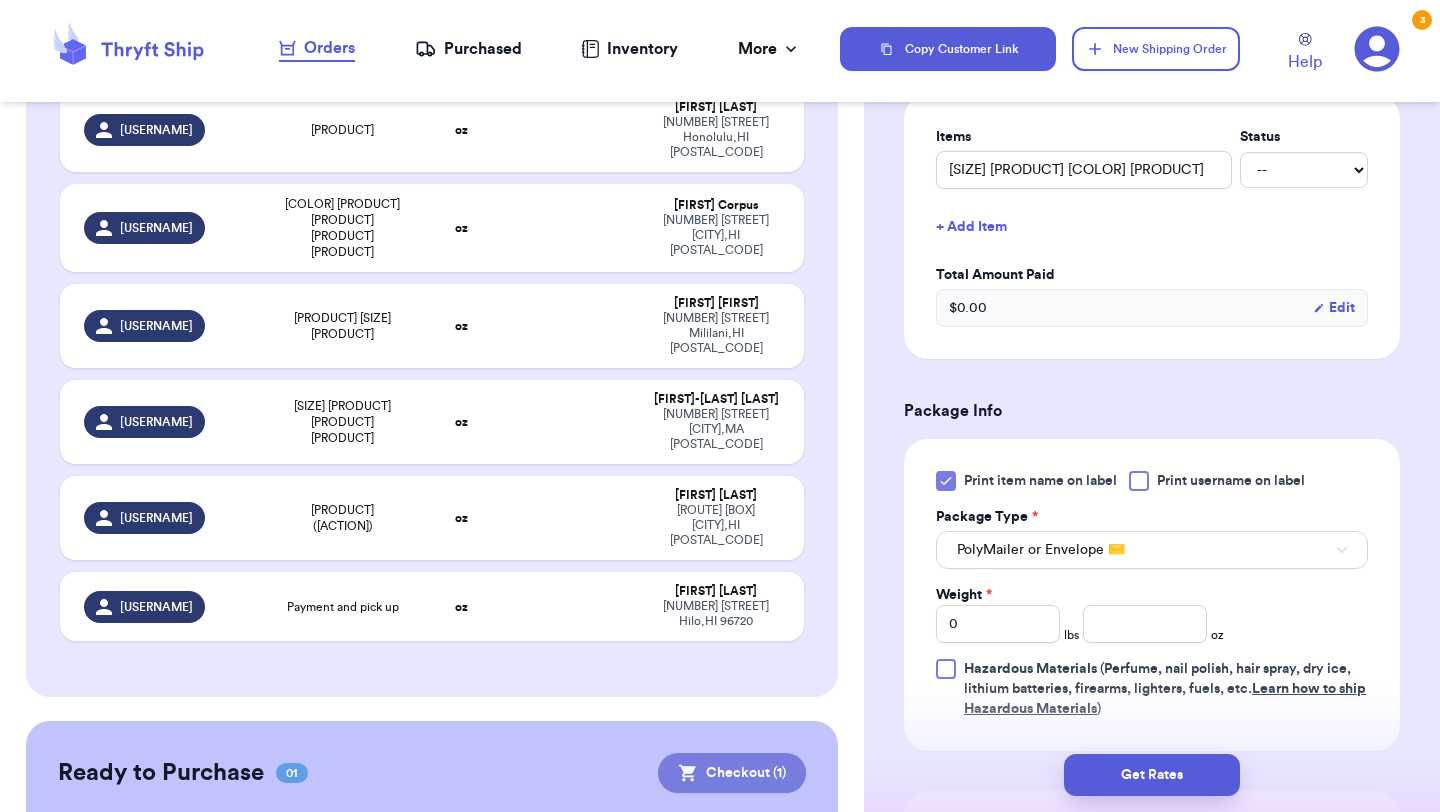 click on "Checkout ( 1 )" at bounding box center [732, 773] 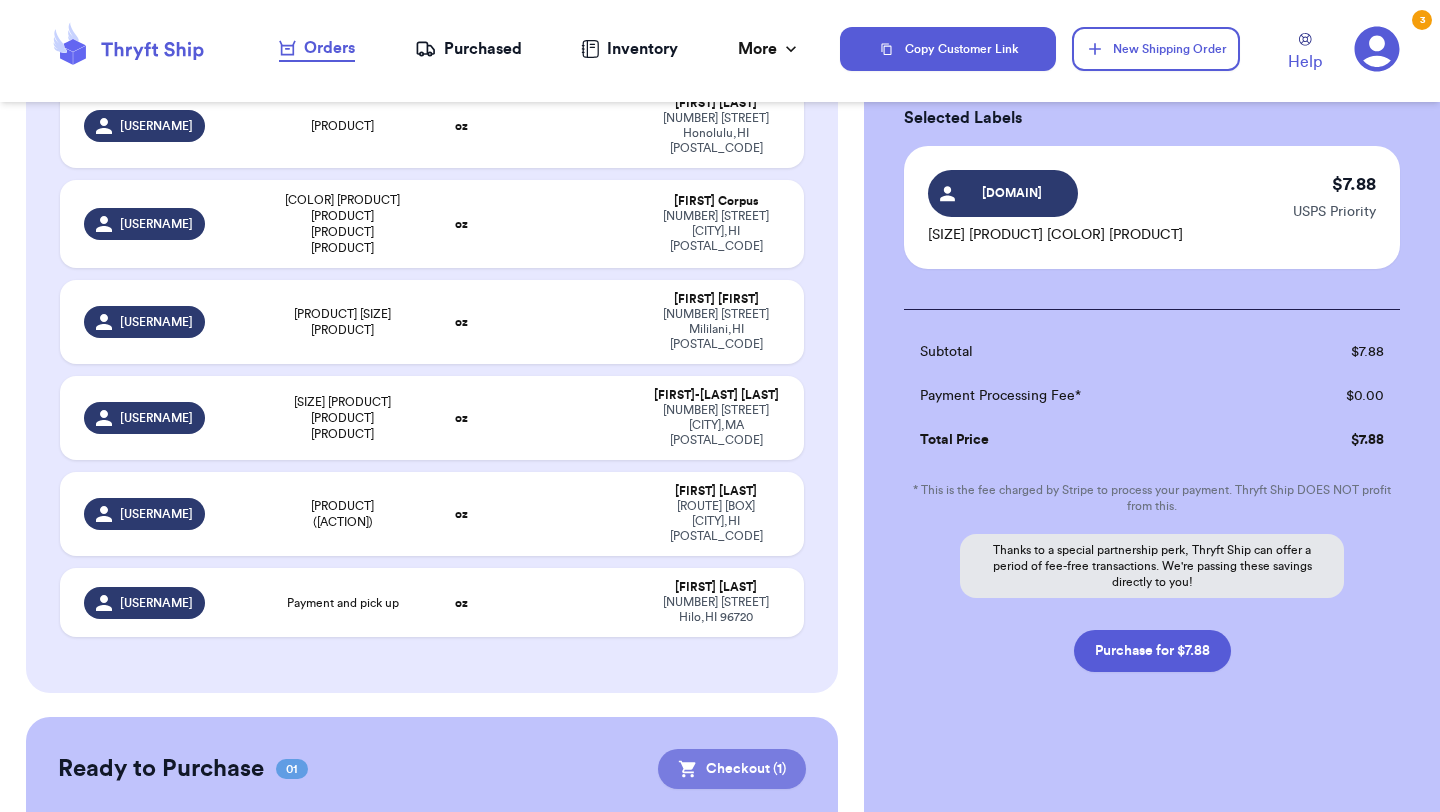 scroll, scrollTop: 1189, scrollLeft: 0, axis: vertical 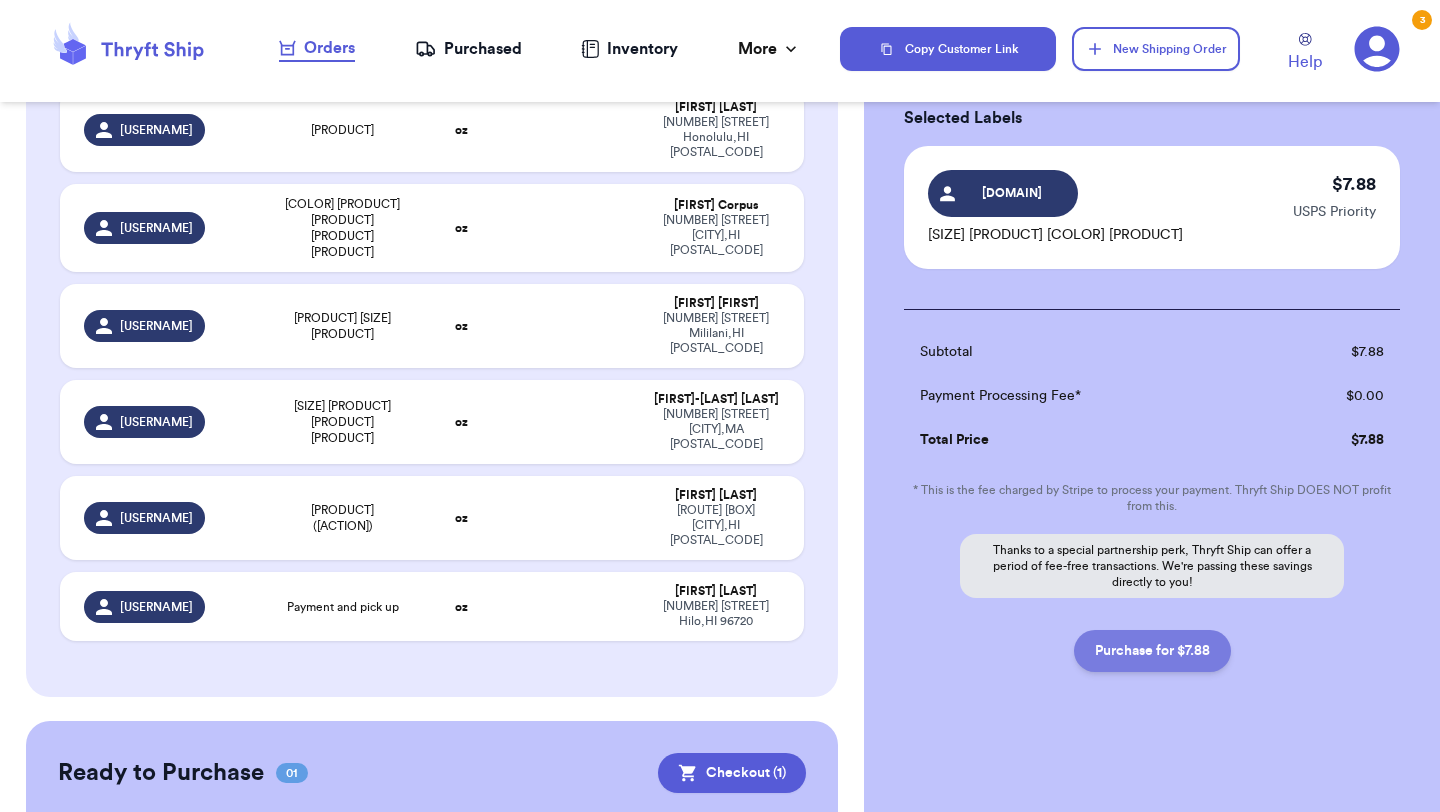 click on "Purchase for $7.88" at bounding box center [1152, 651] 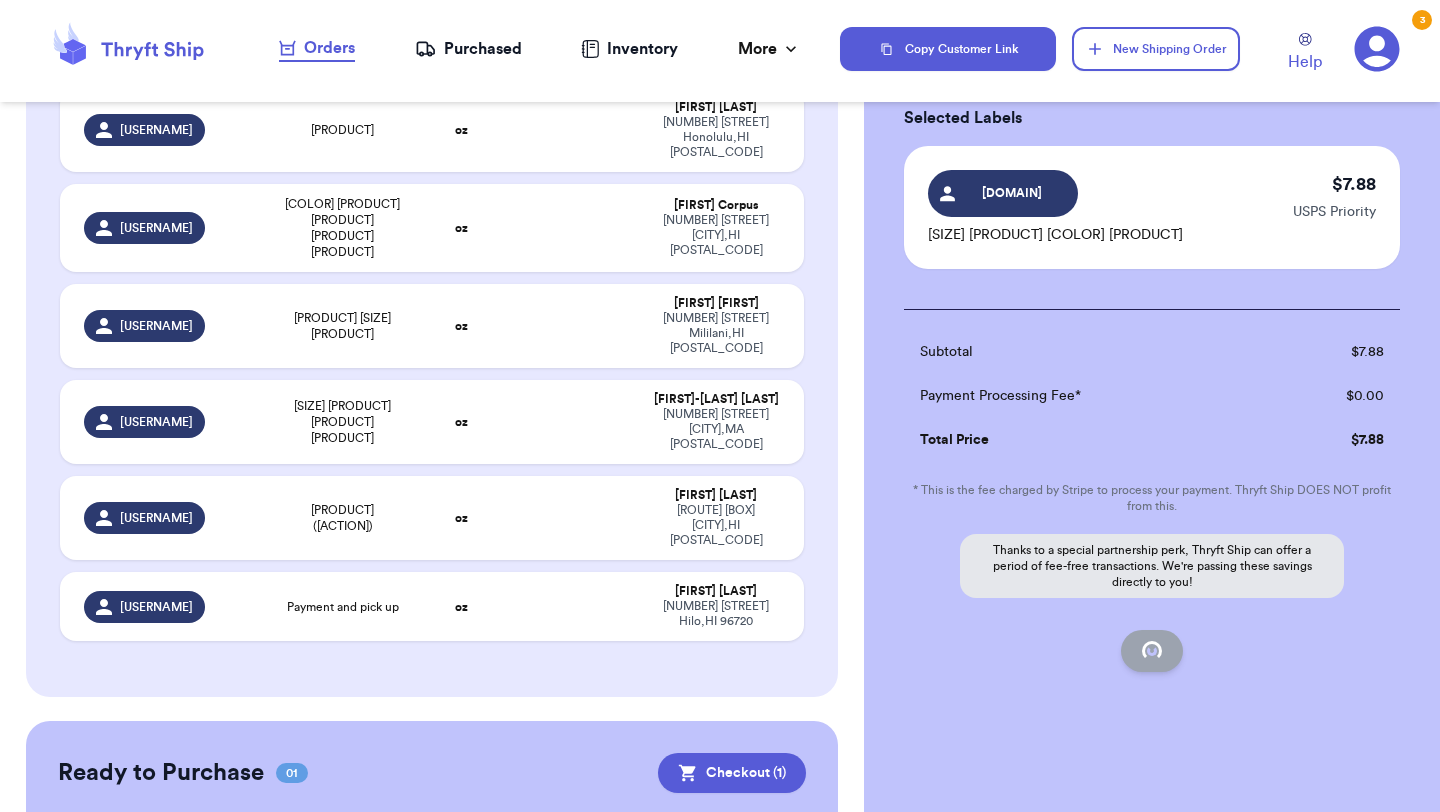 checkbox on "false" 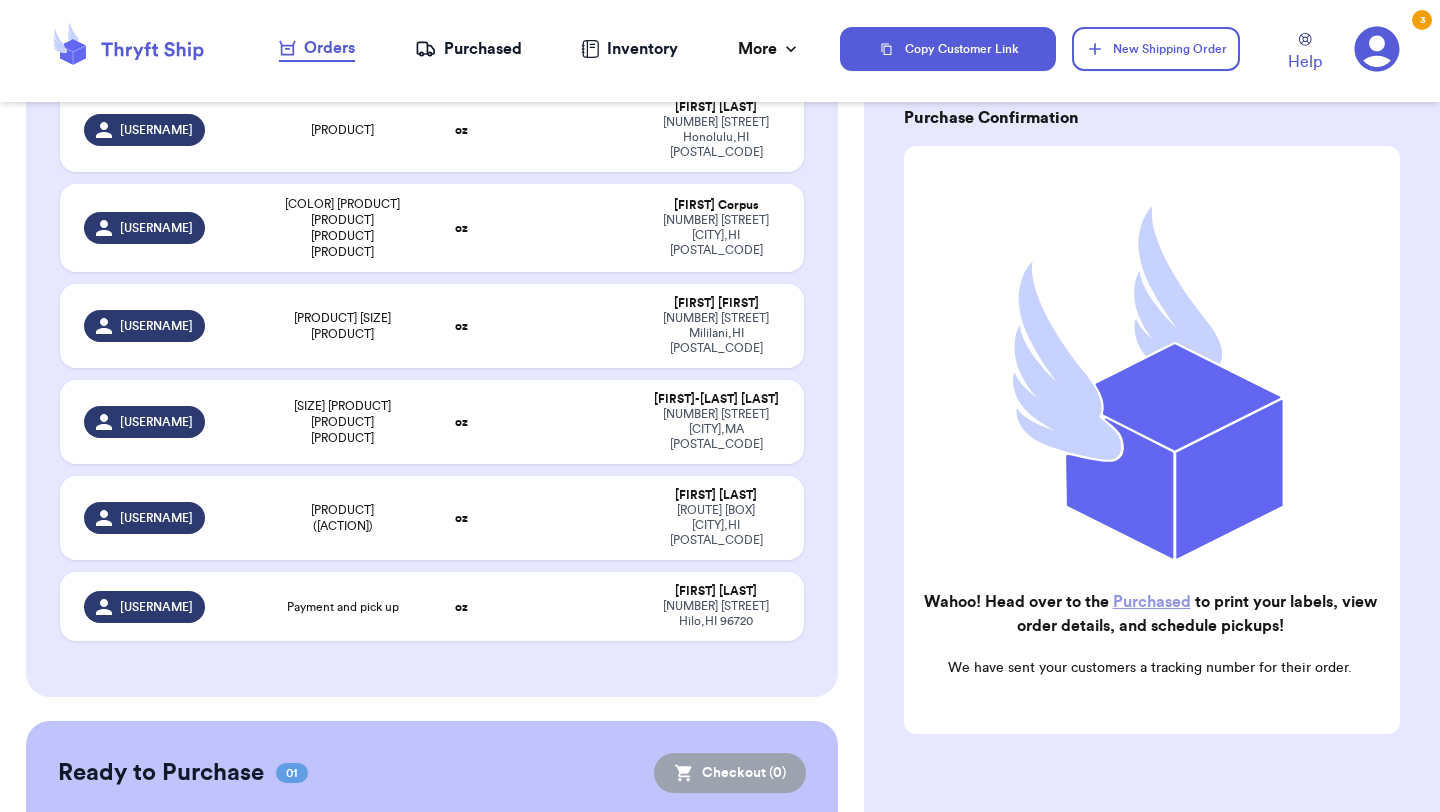 checkbox on "true" 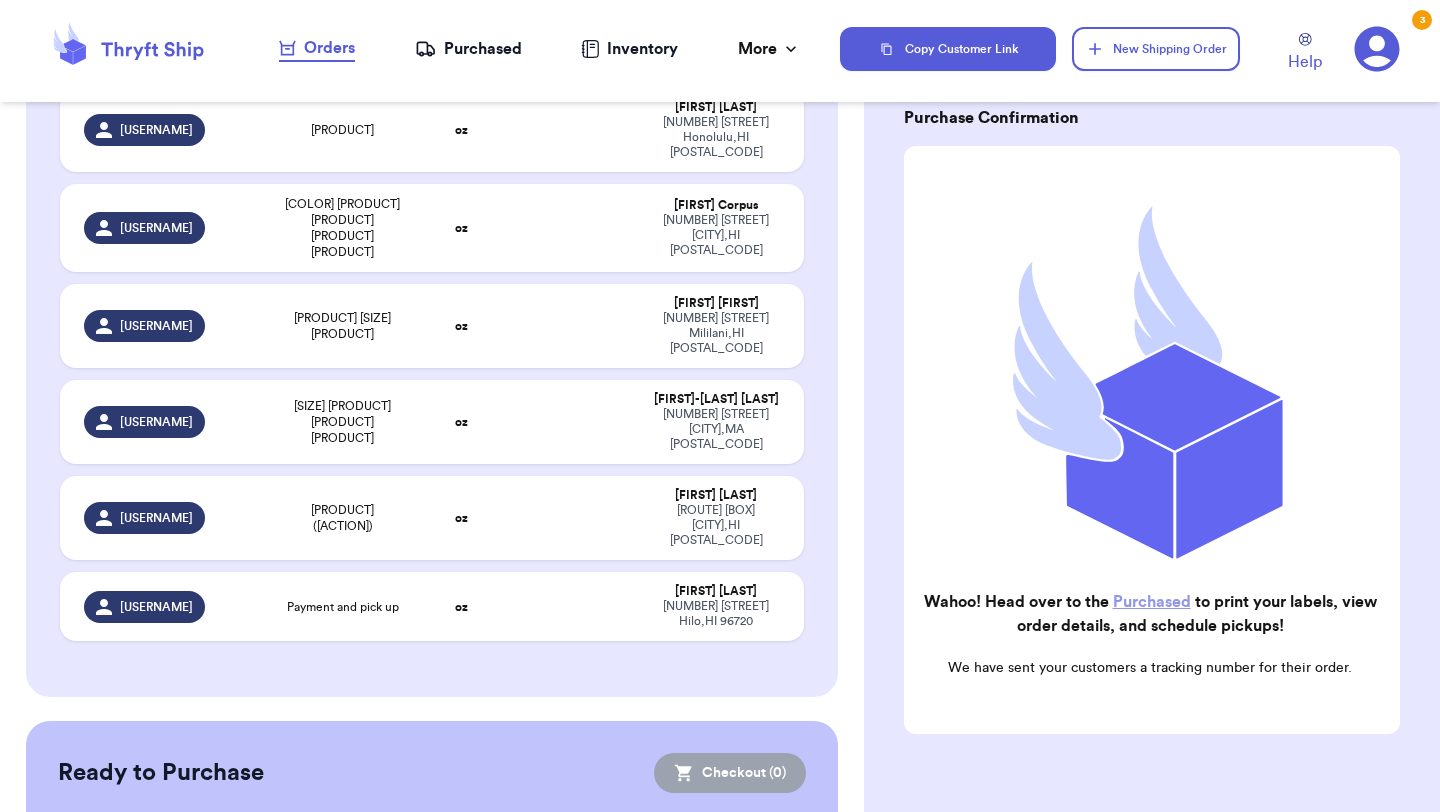 scroll, scrollTop: 1185, scrollLeft: 0, axis: vertical 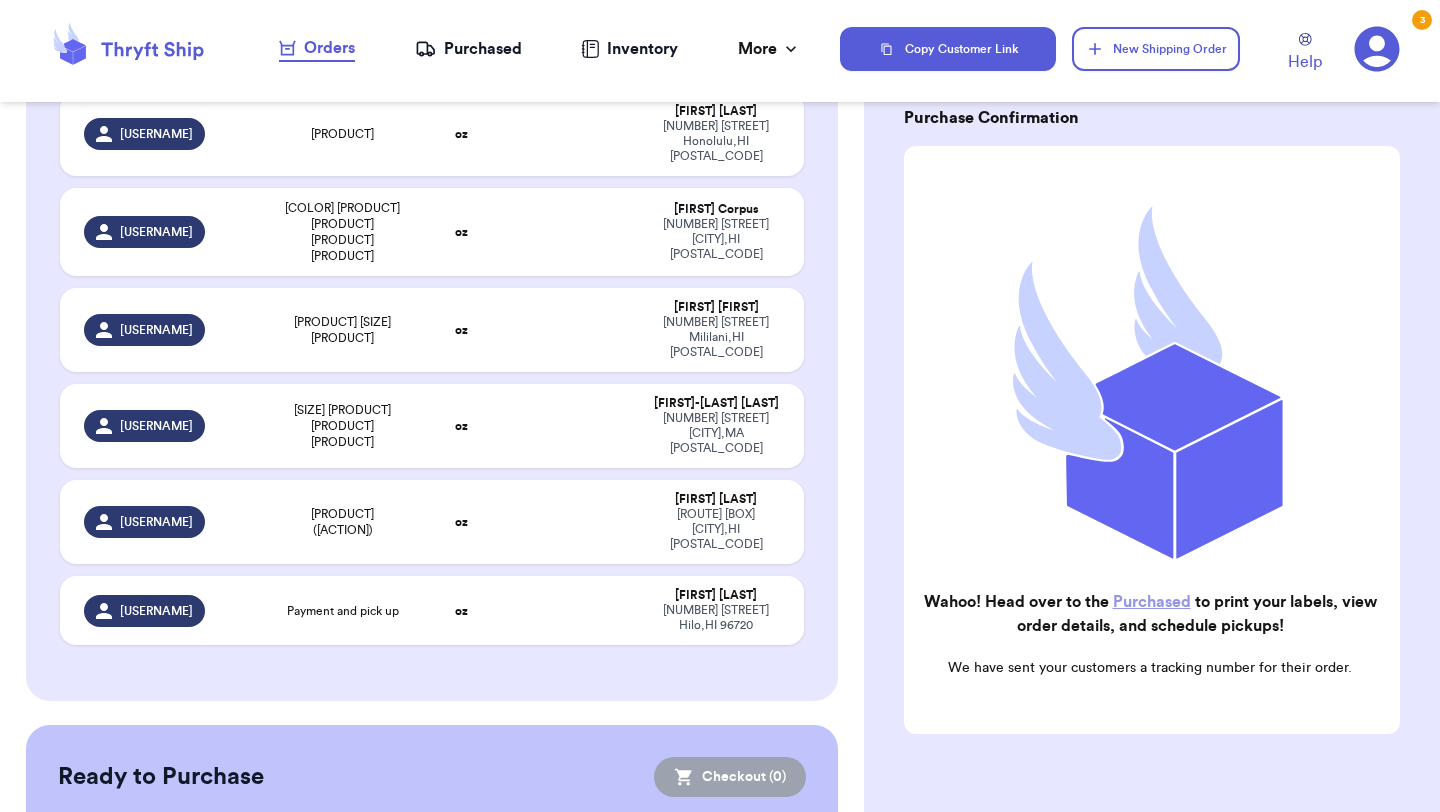 click on "Purchased" at bounding box center [468, 49] 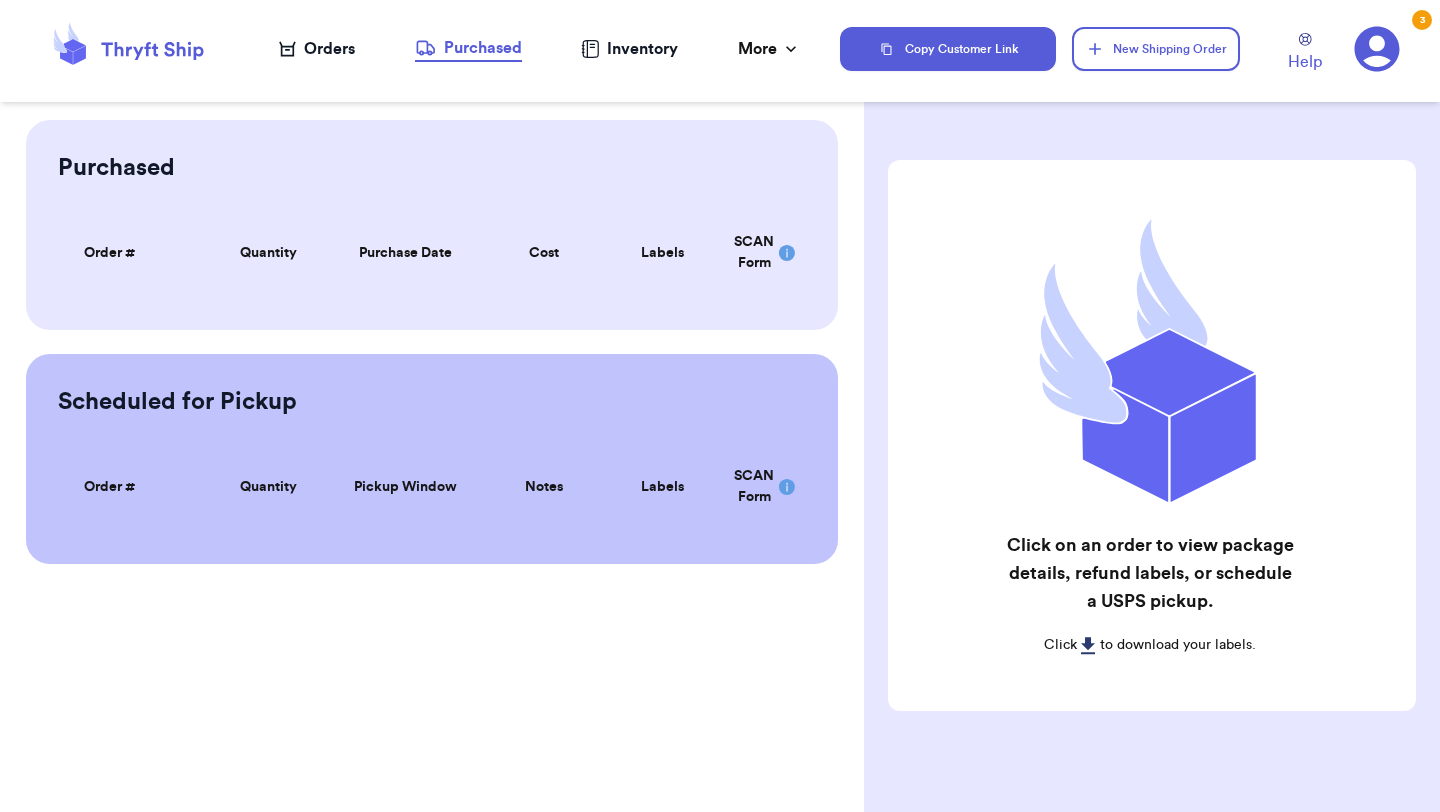 click on "Orders" at bounding box center [317, 49] 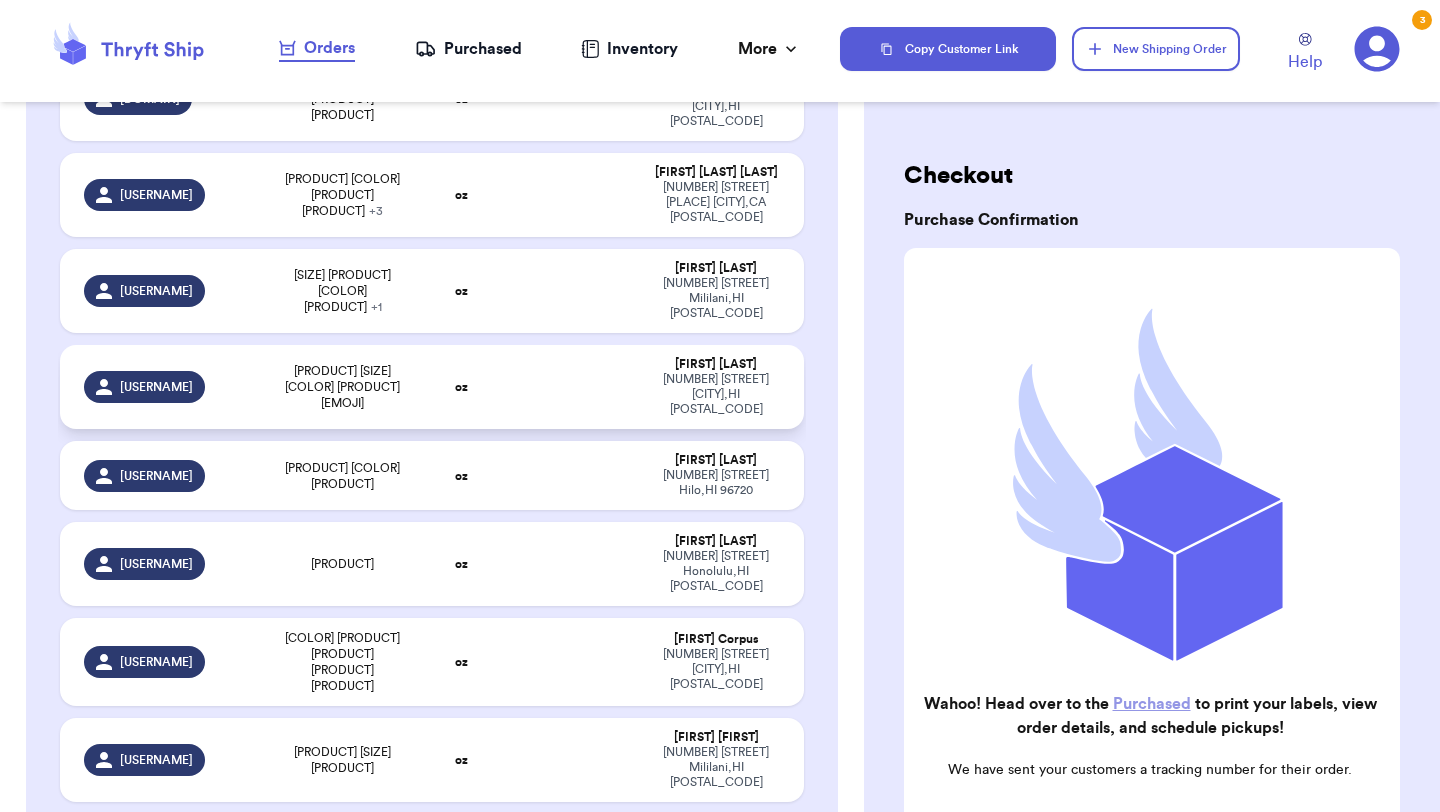 scroll, scrollTop: 724, scrollLeft: 0, axis: vertical 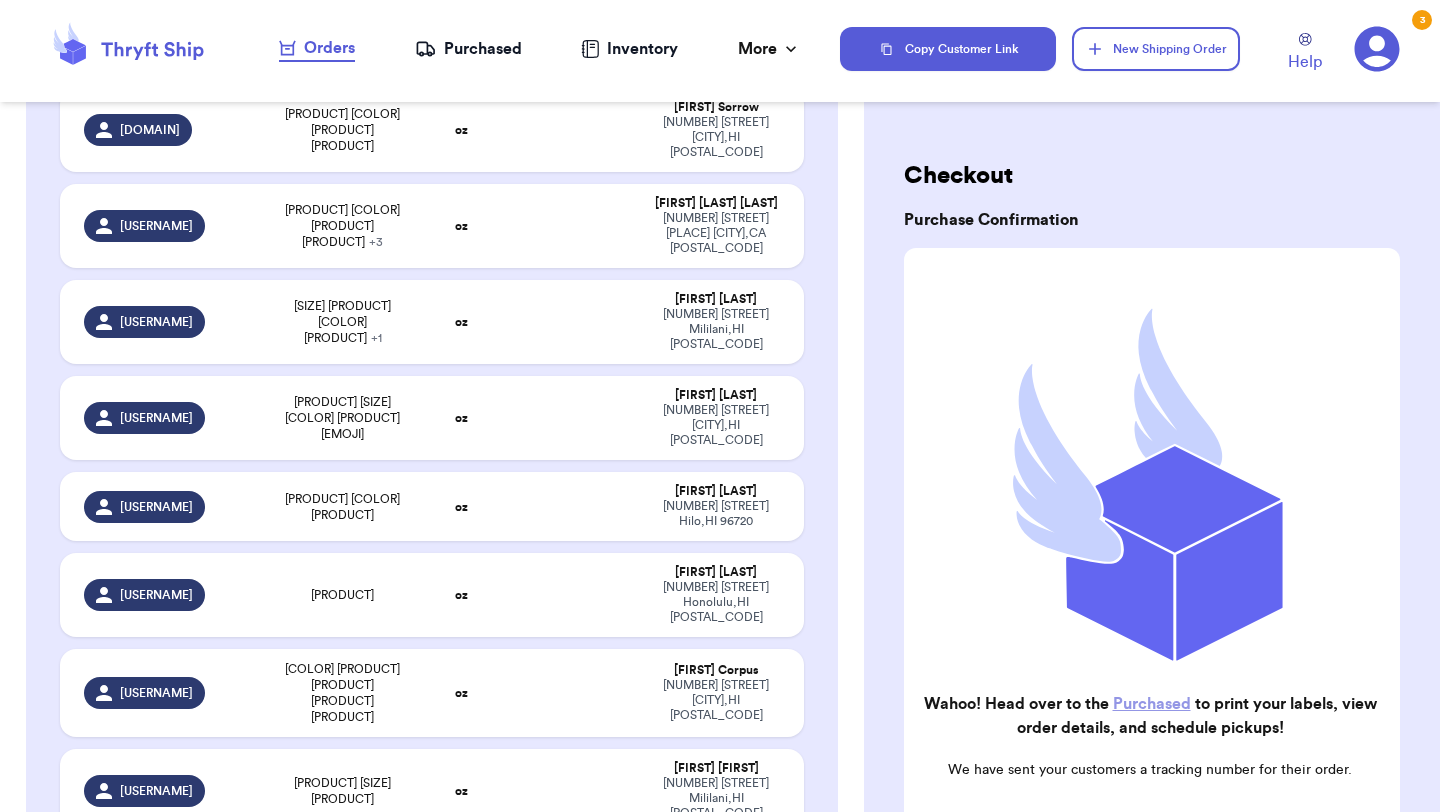 click on "Purchased" at bounding box center [468, 49] 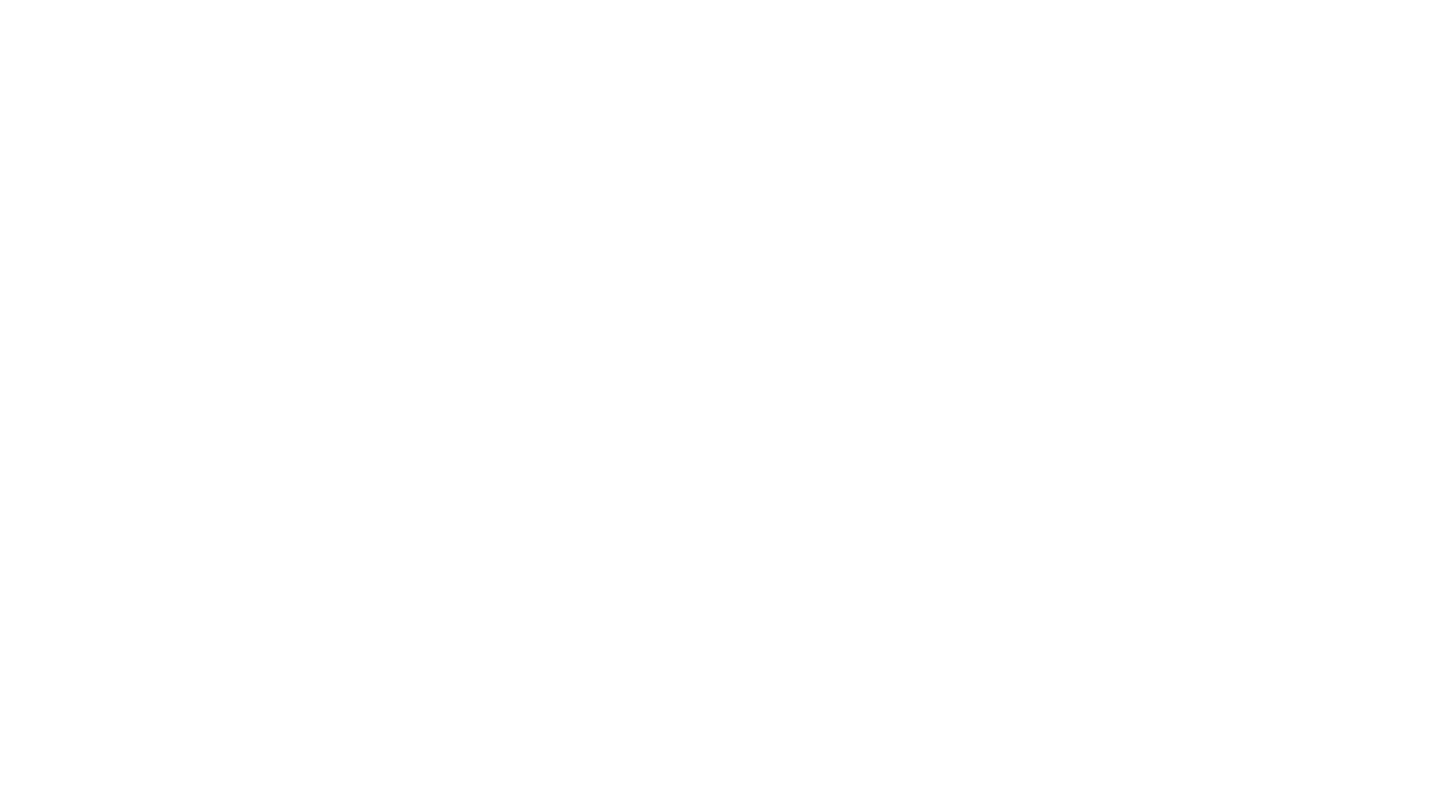 scroll, scrollTop: 0, scrollLeft: 0, axis: both 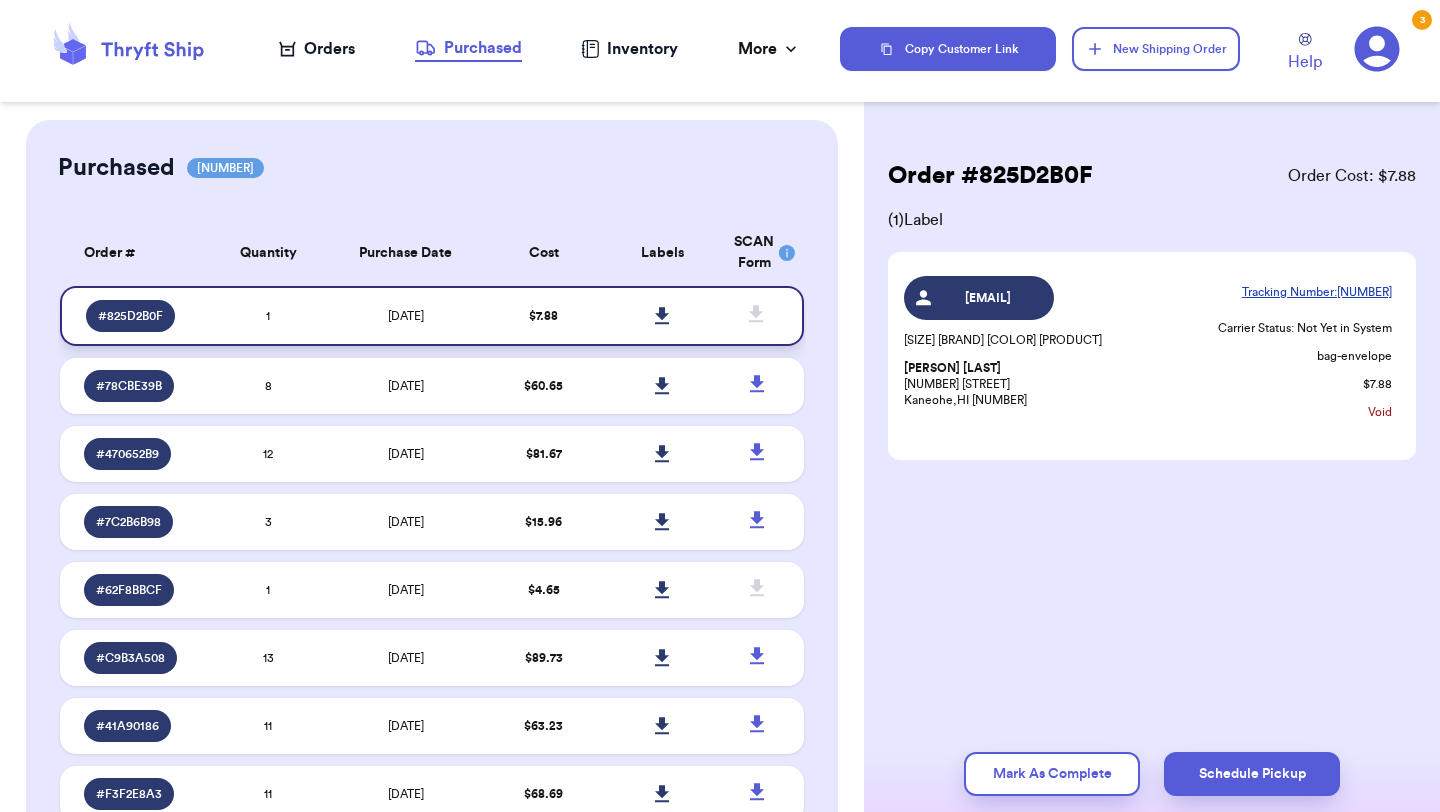 click 